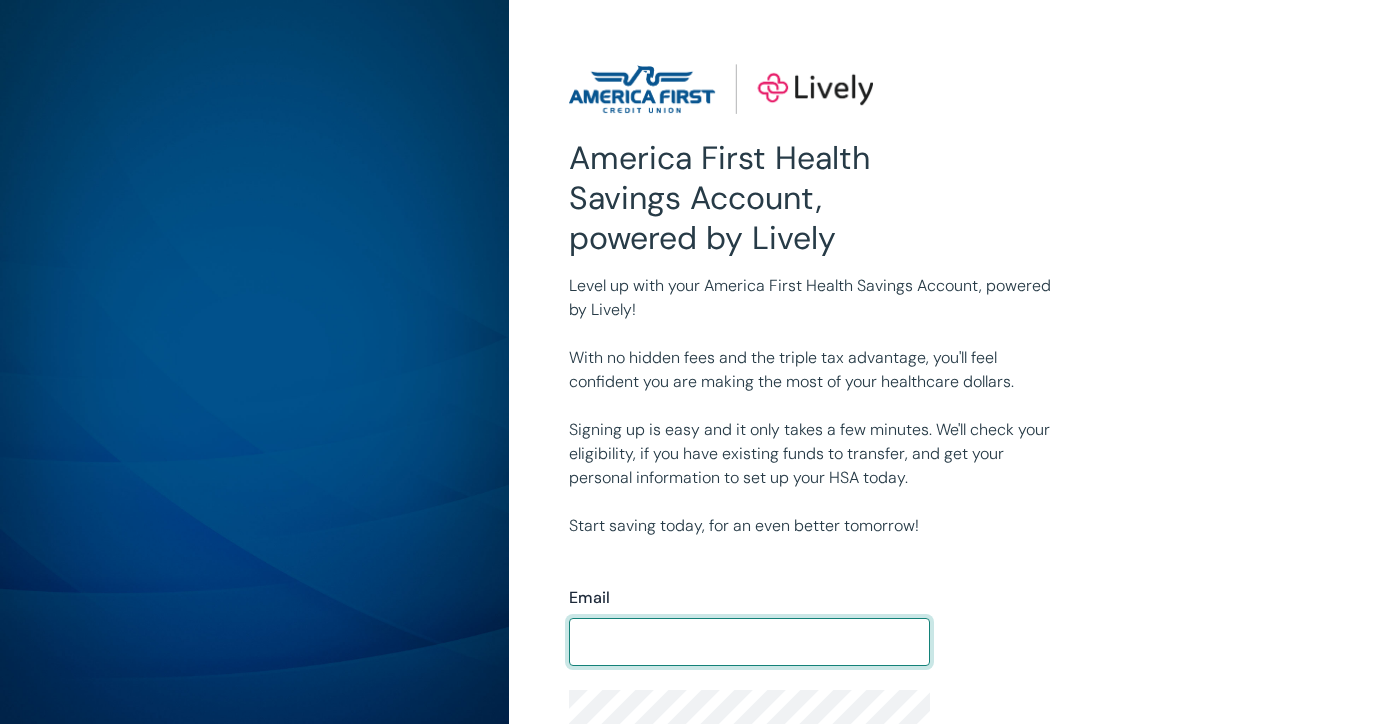 scroll, scrollTop: 0, scrollLeft: 0, axis: both 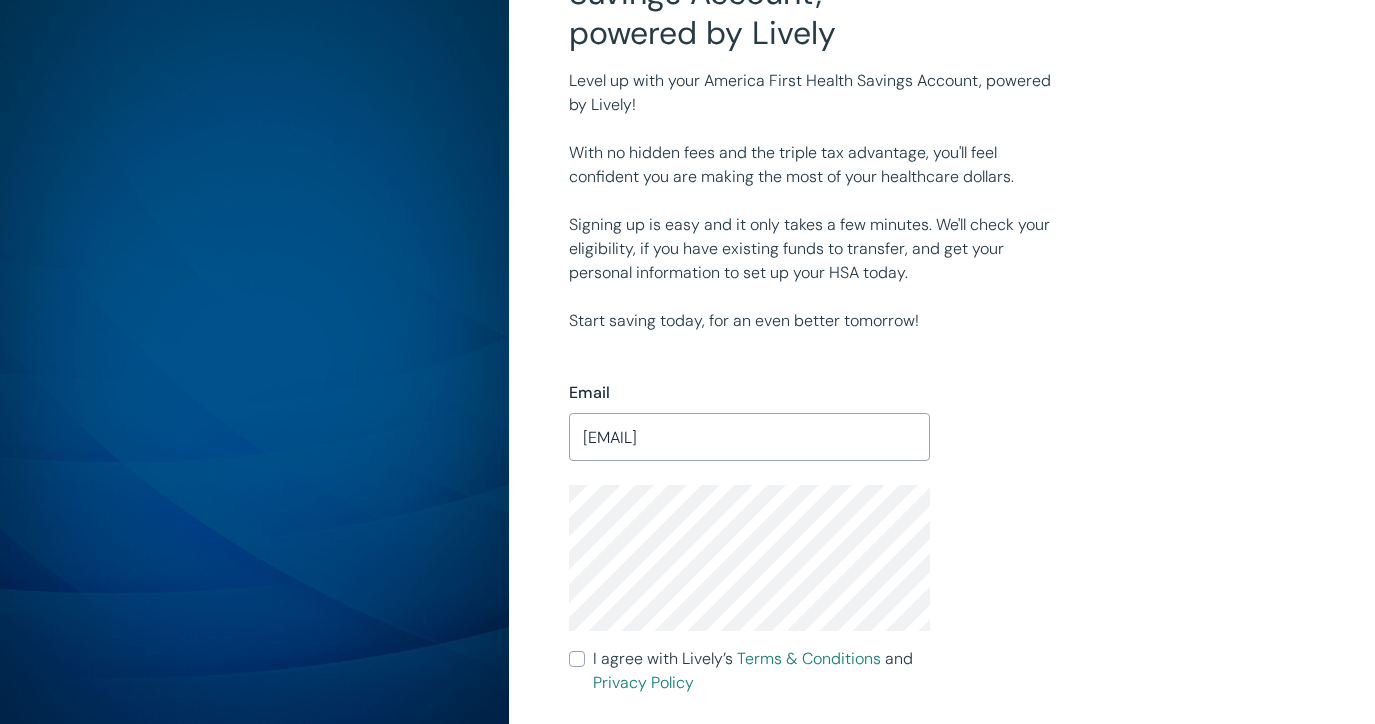 click on "I agree with Lively’s   Terms & Conditions   and   Privacy Policy" at bounding box center [577, 659] 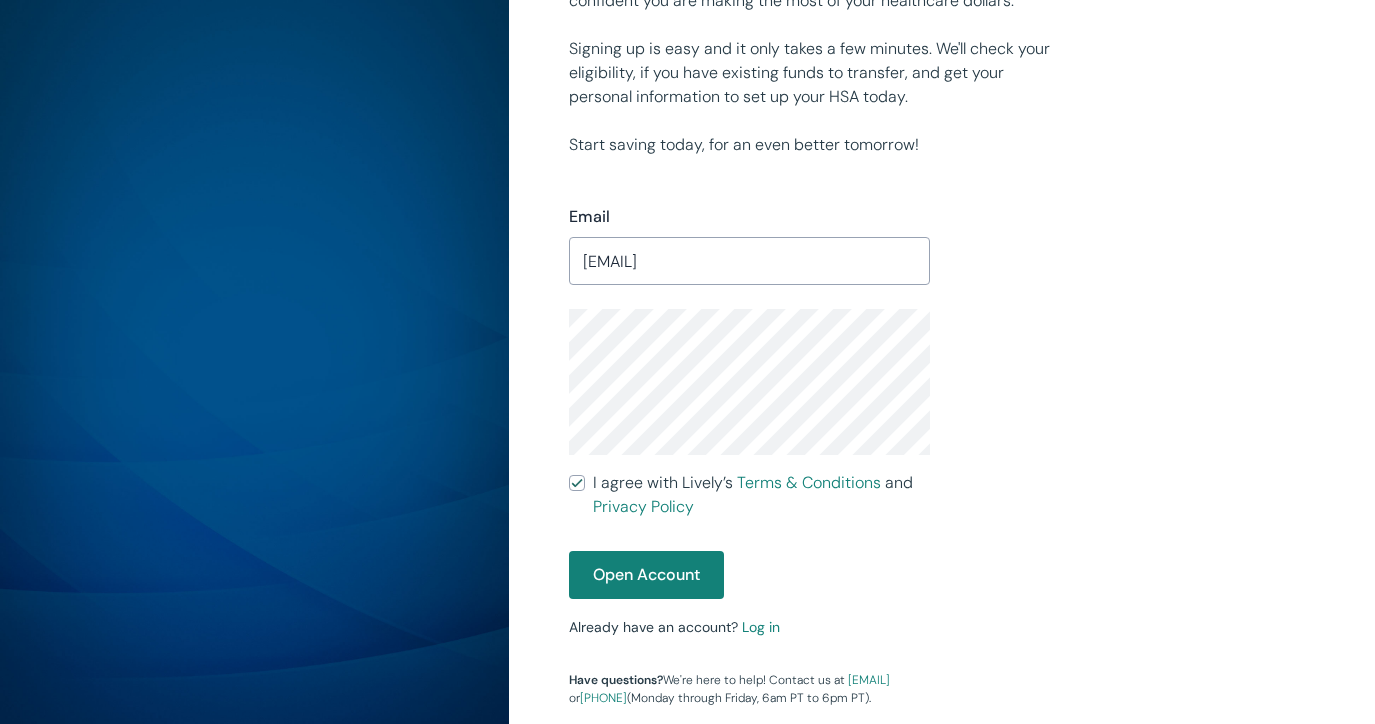 scroll, scrollTop: 383, scrollLeft: 0, axis: vertical 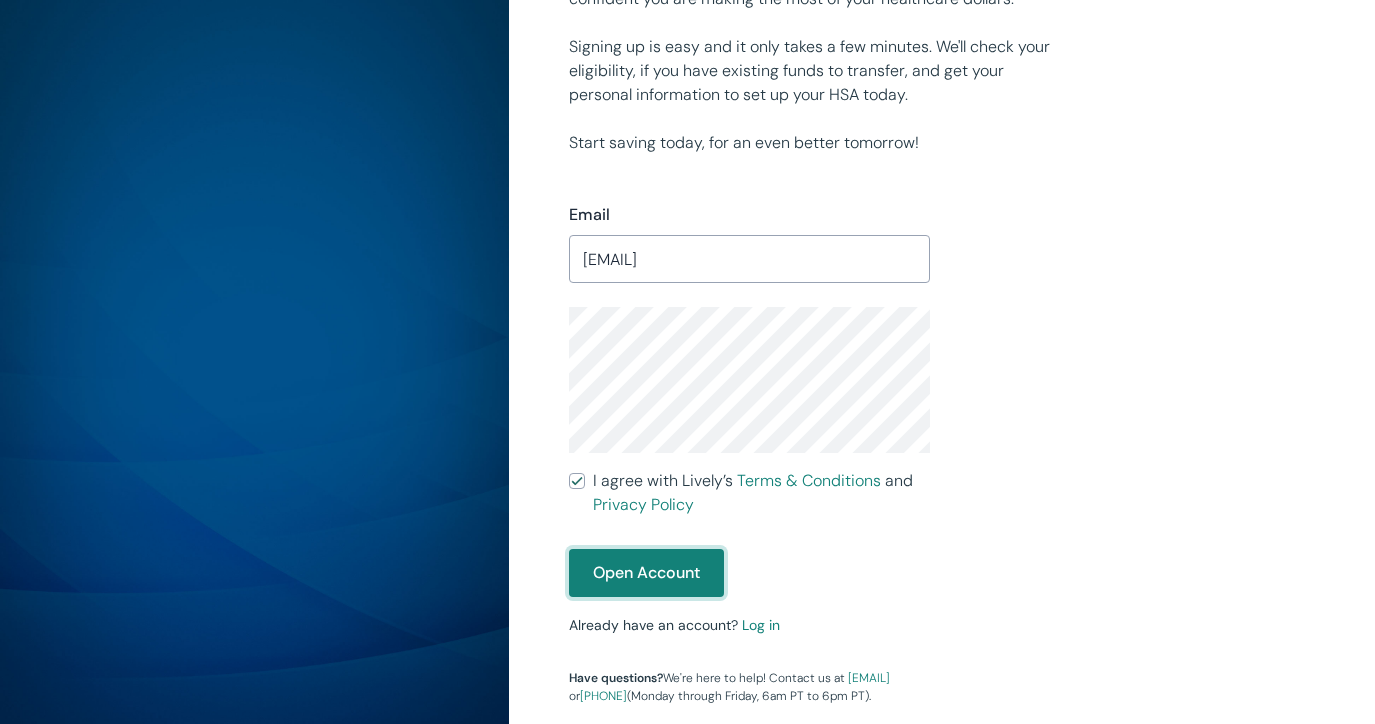 click on "Open Account" at bounding box center (646, 573) 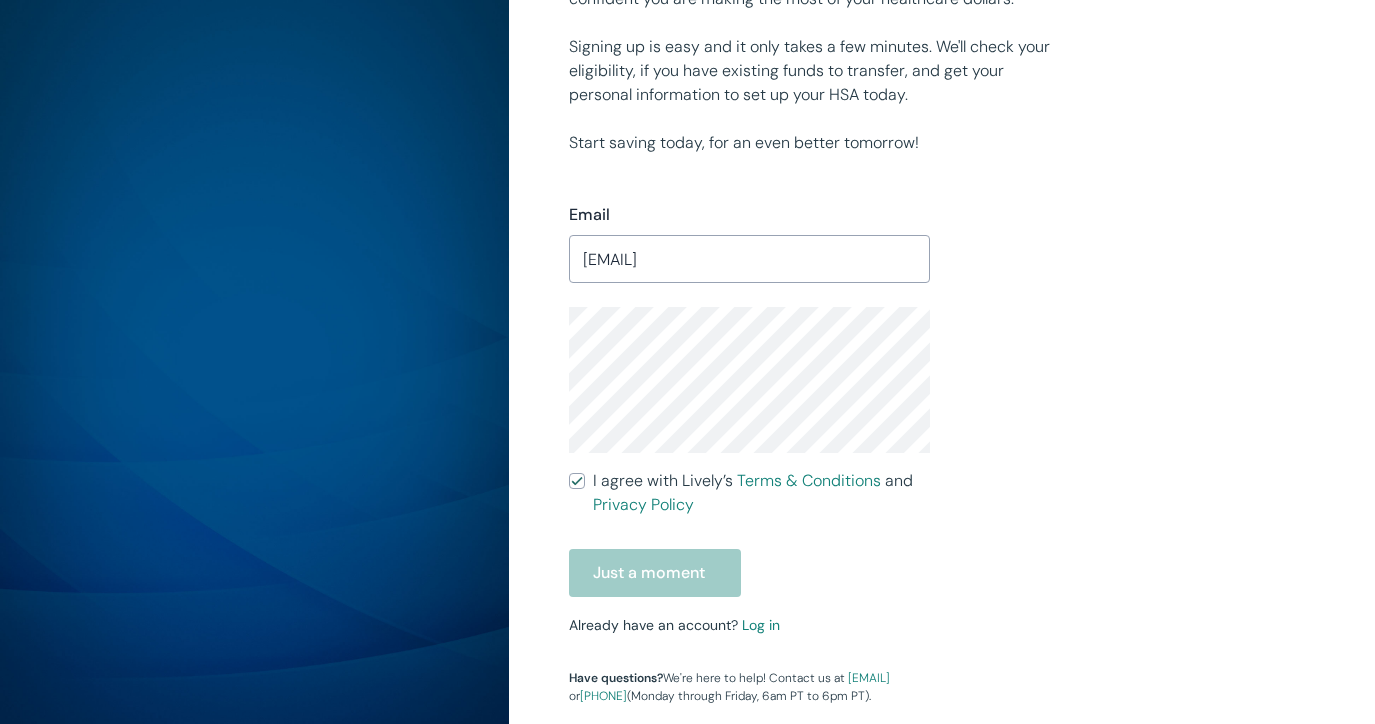scroll, scrollTop: 0, scrollLeft: 0, axis: both 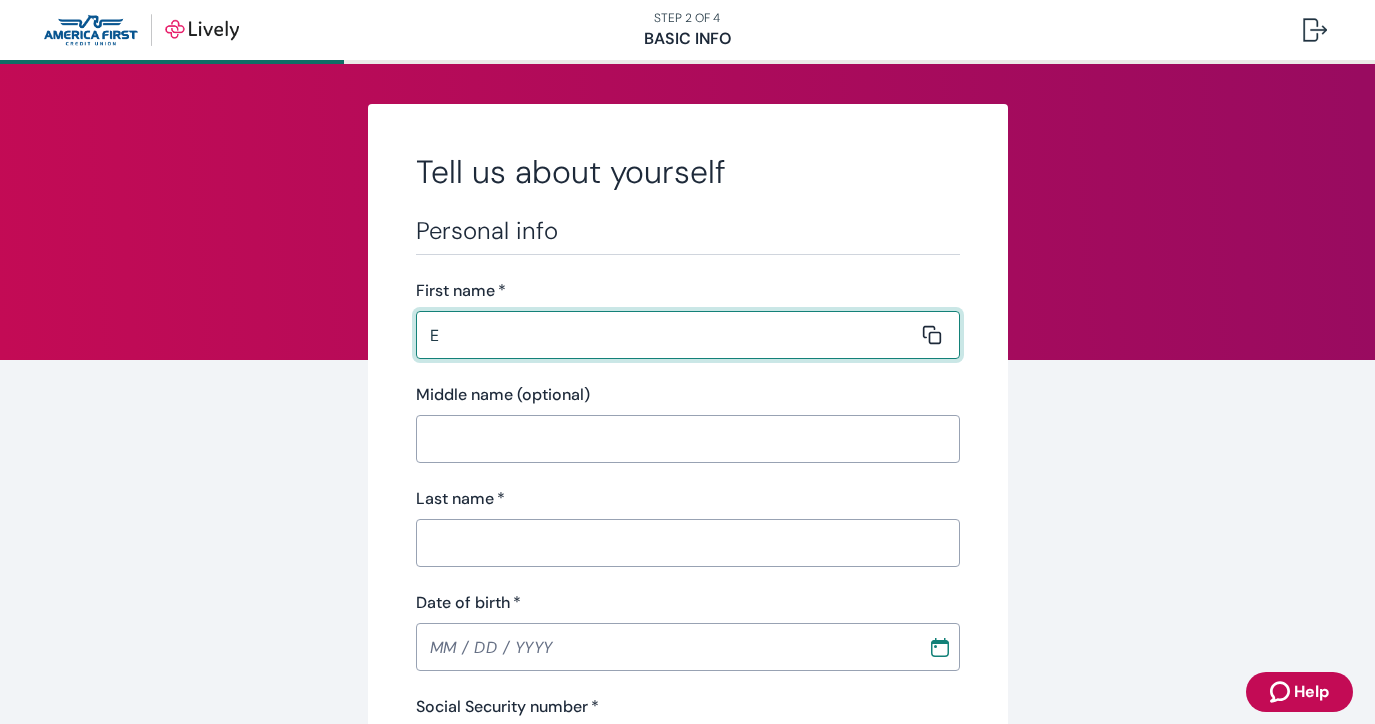 type on "[FIRST]" 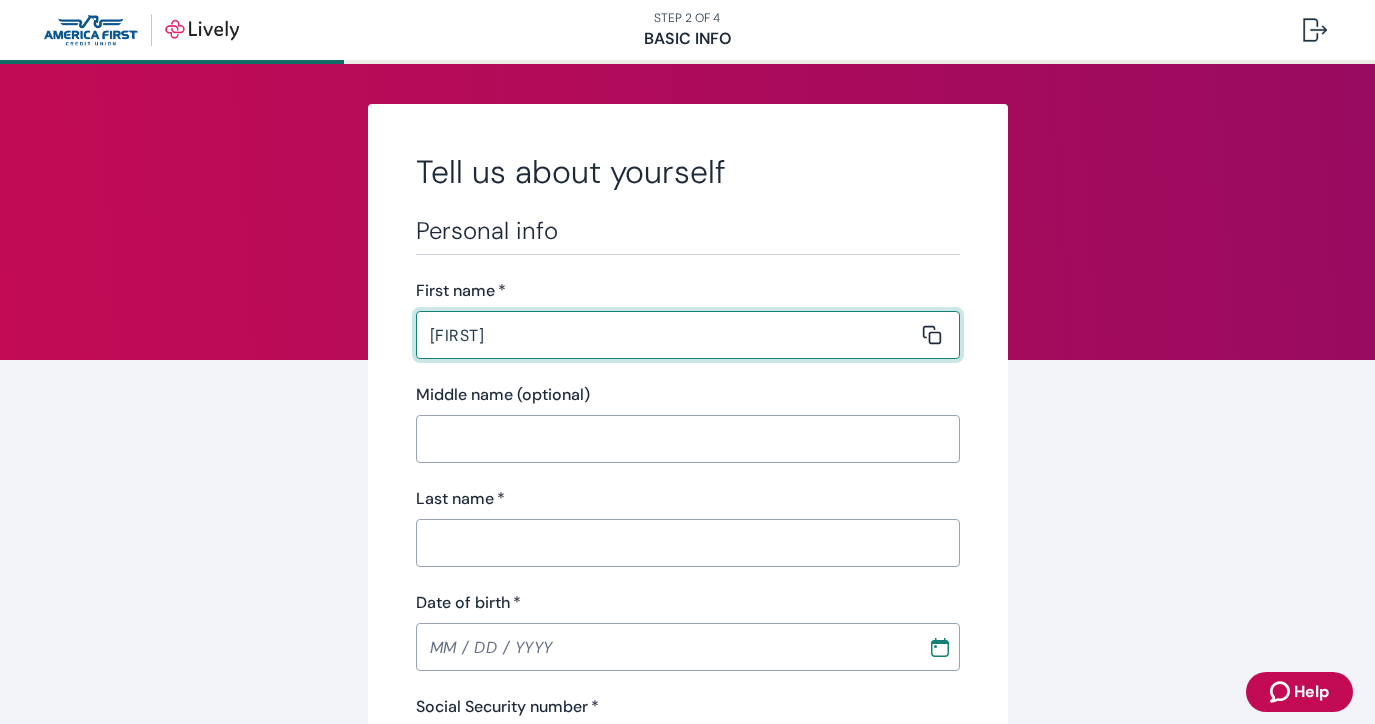 type on "Merrill" 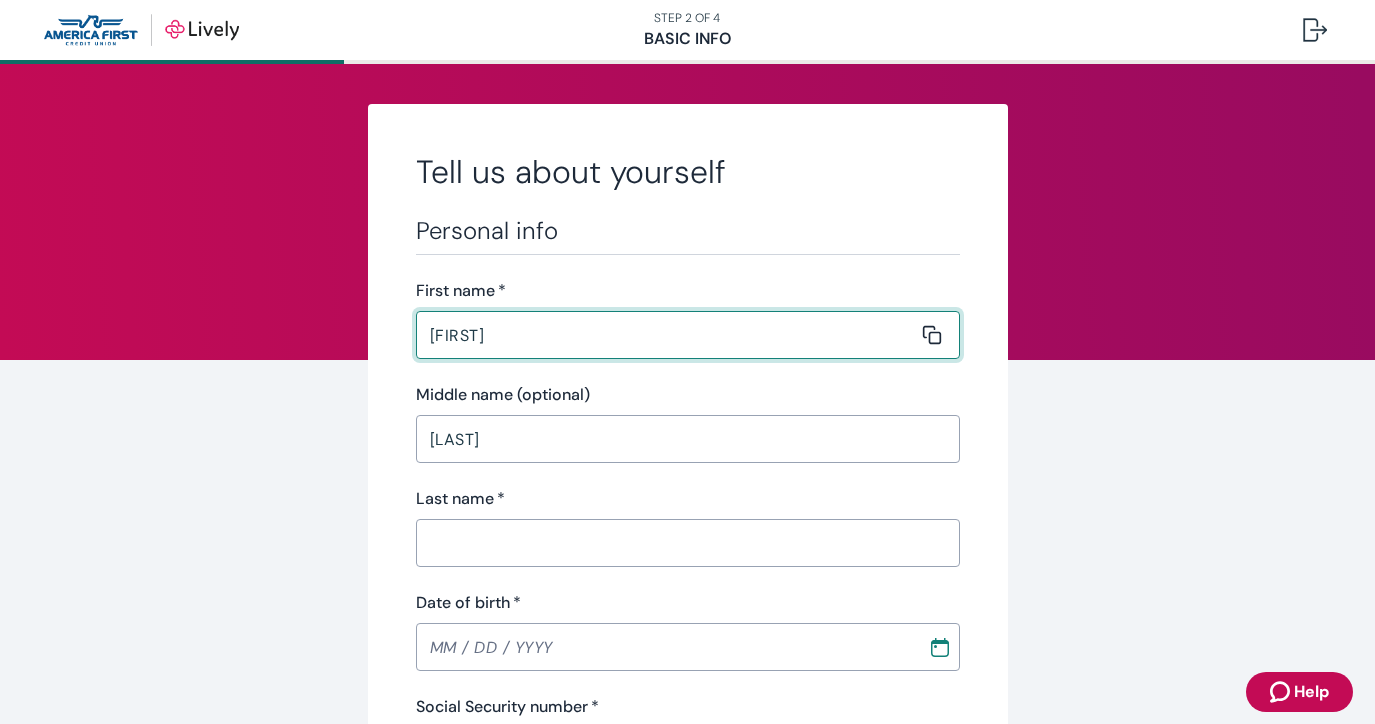 type on "Mortensen" 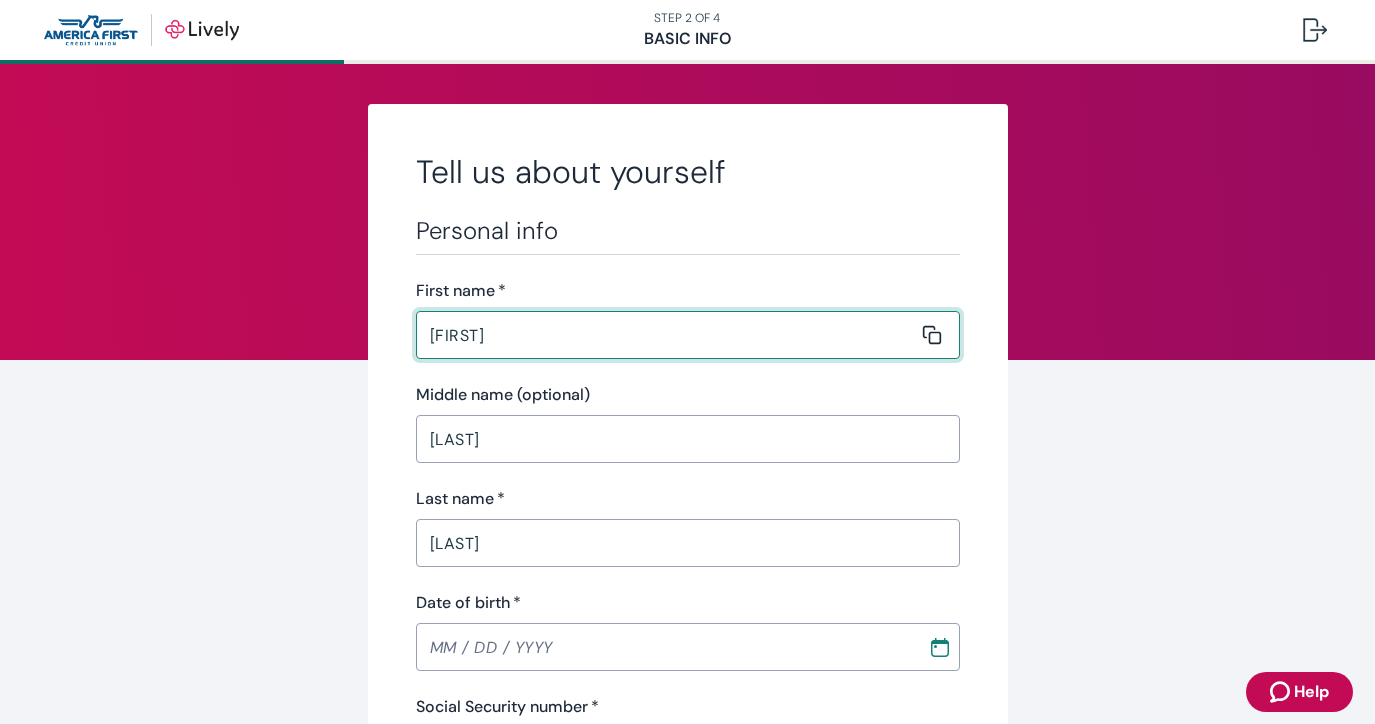 type on "(801) 230-7306" 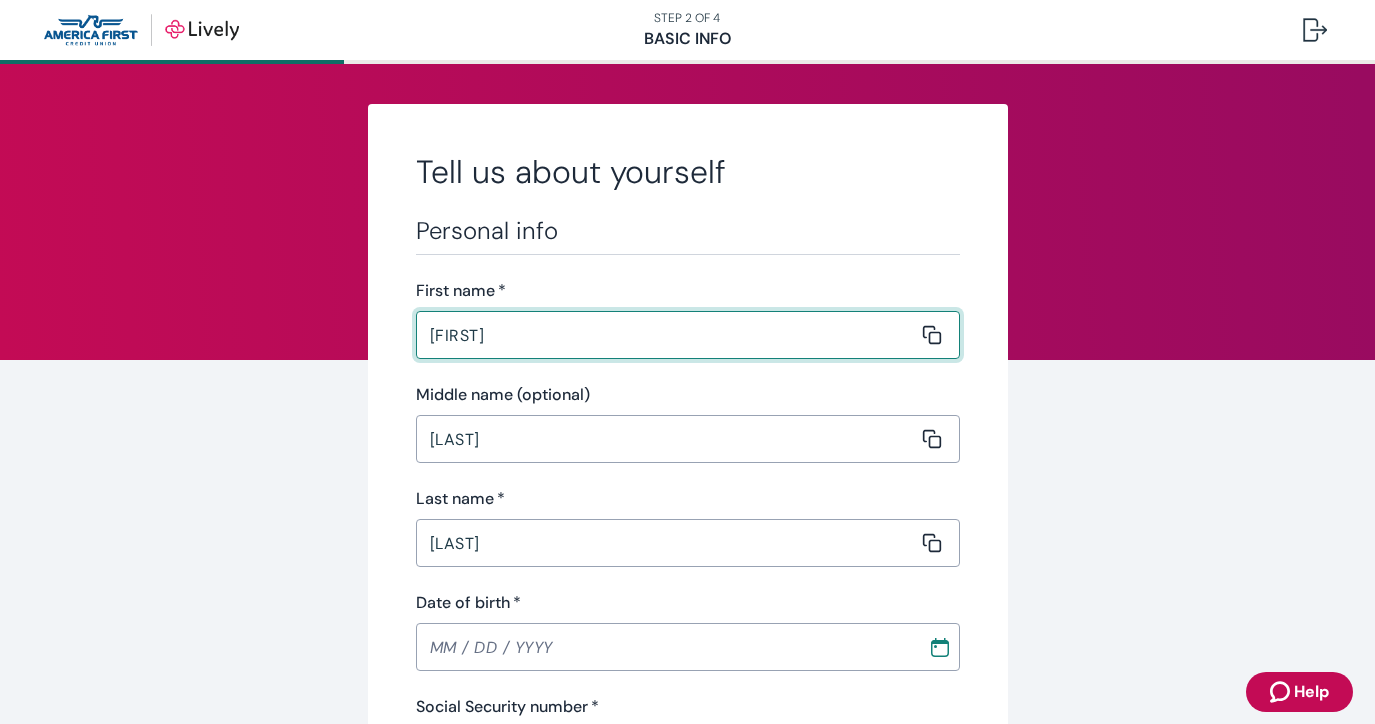 type 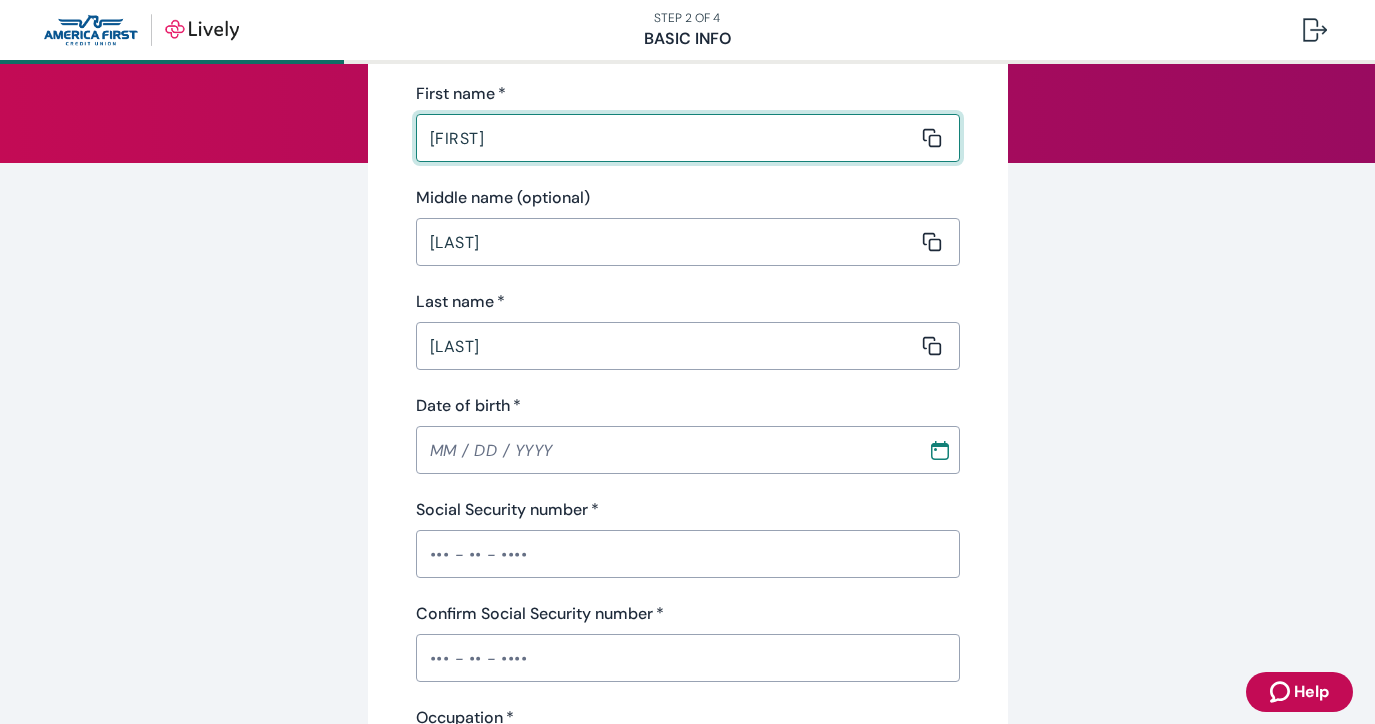 scroll, scrollTop: 217, scrollLeft: 0, axis: vertical 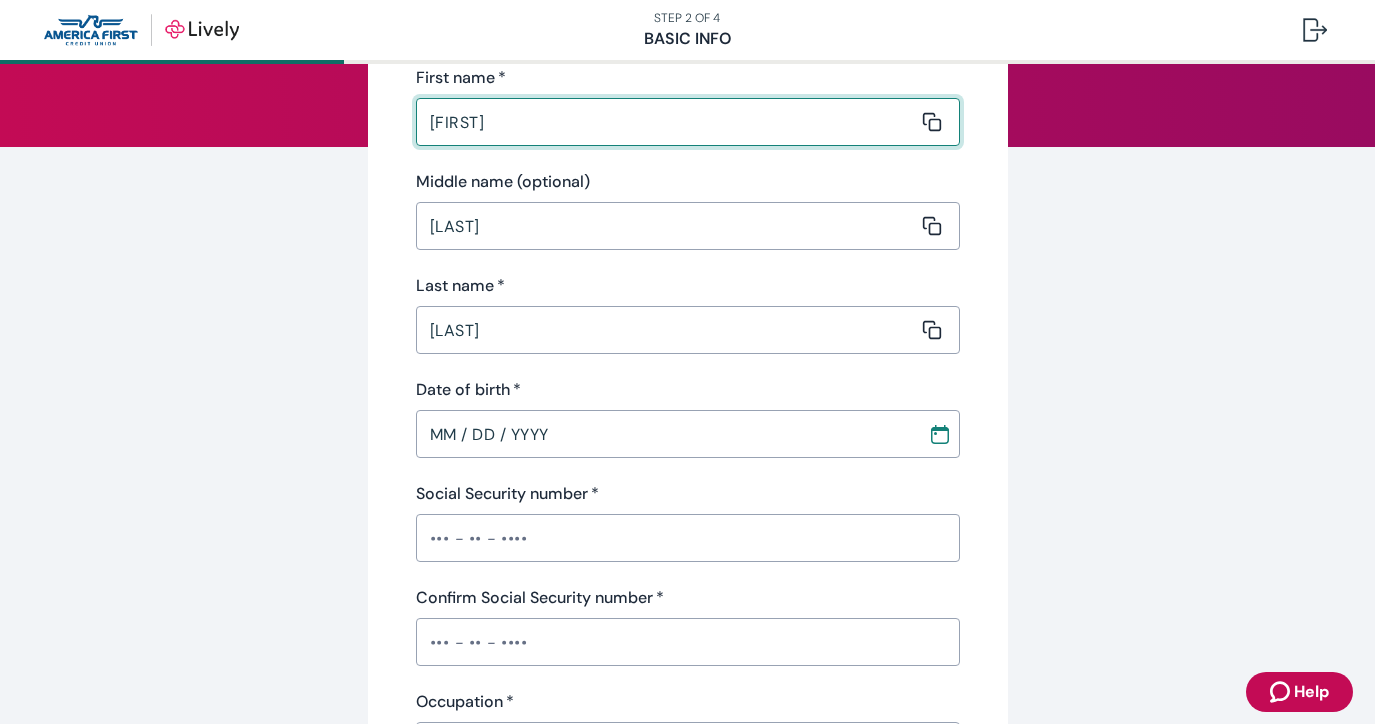 click on "MM / DD / YYYY" at bounding box center (665, 434) 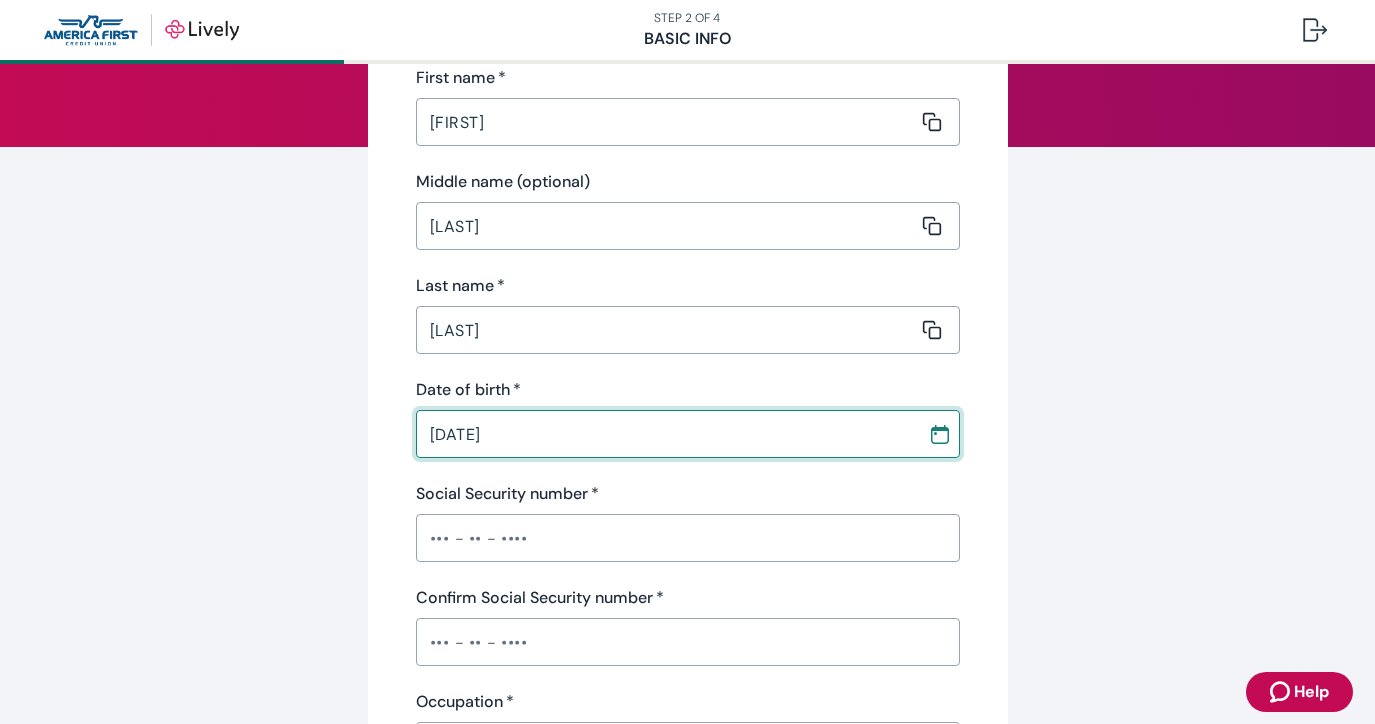 type on "09 / 19 / 1967" 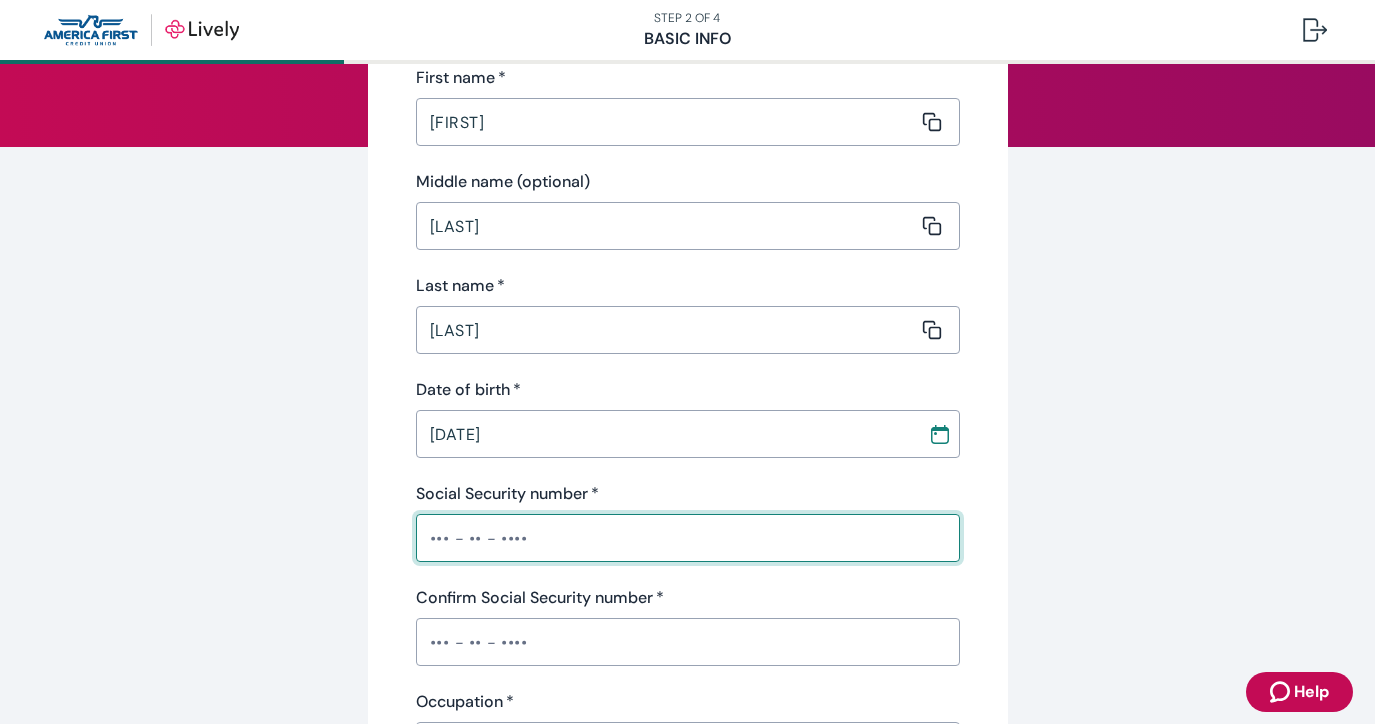 click on "Social Security number   *" at bounding box center [688, 538] 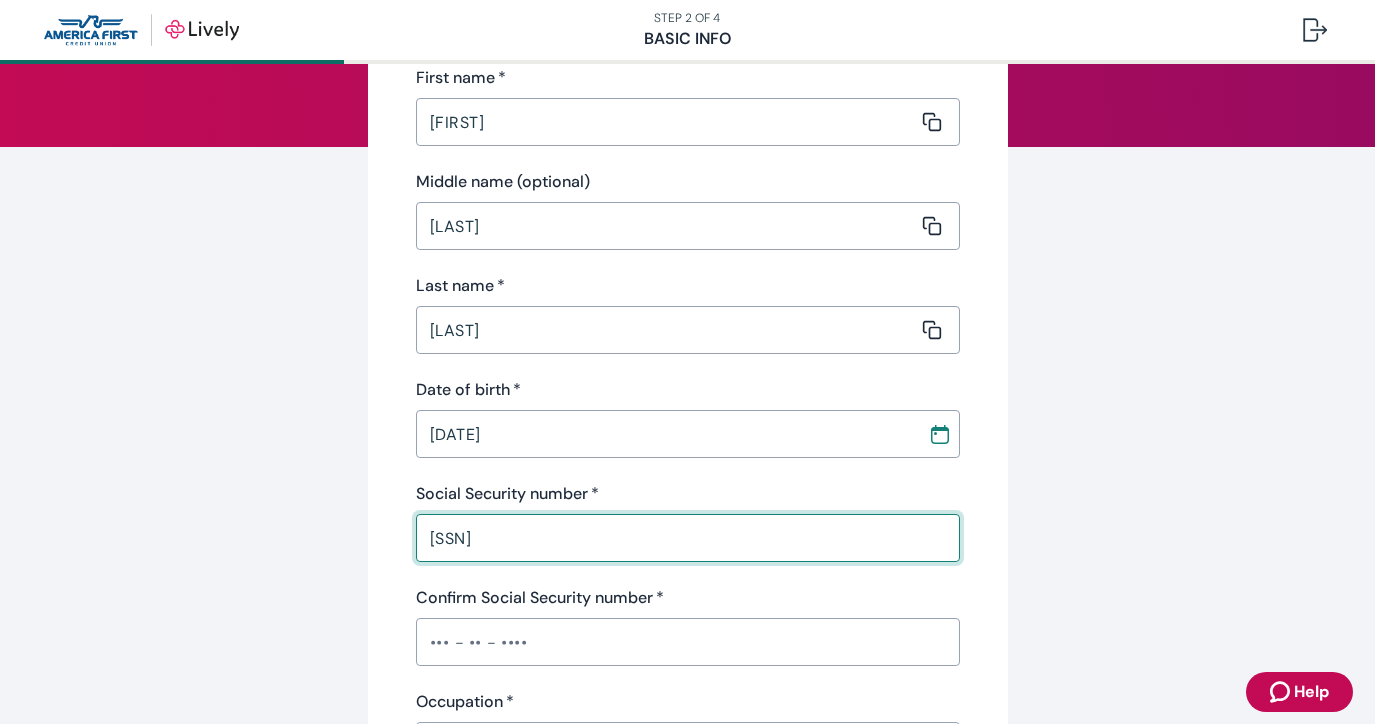 type on "•••-••-7049" 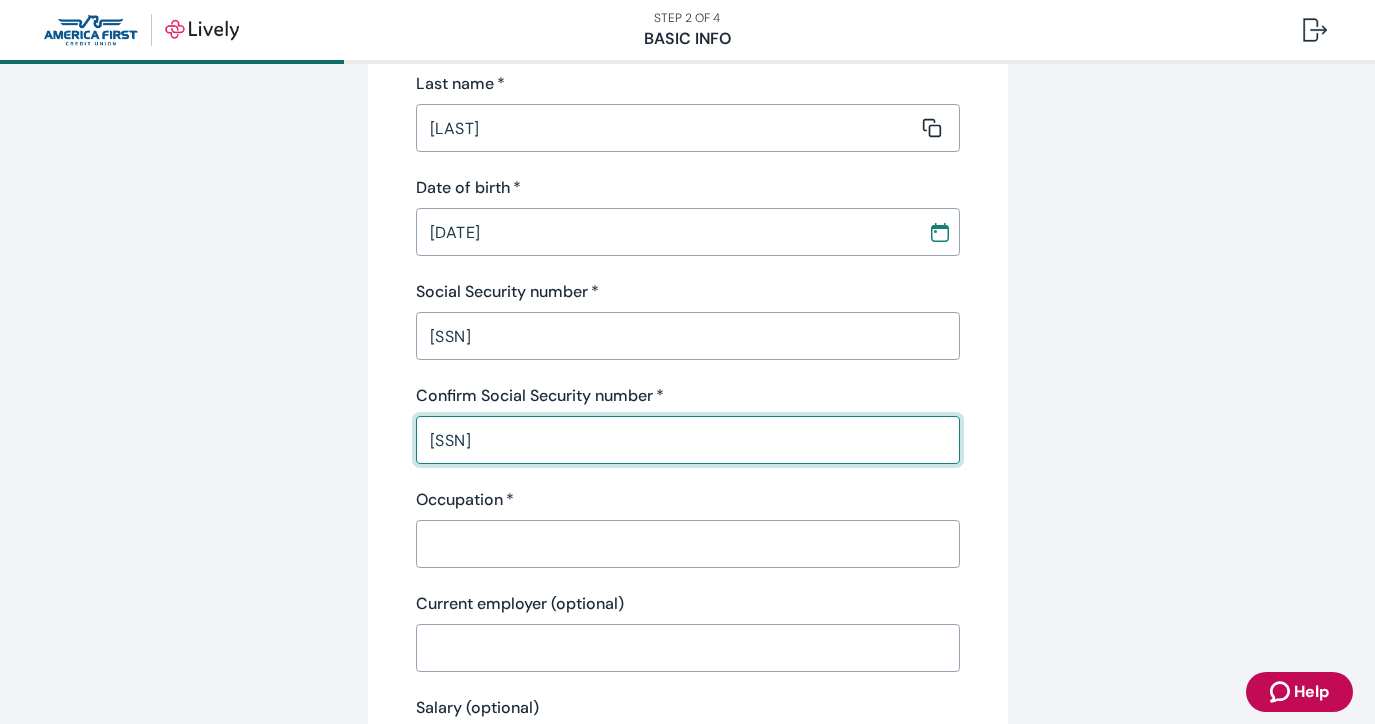 scroll, scrollTop: 433, scrollLeft: 0, axis: vertical 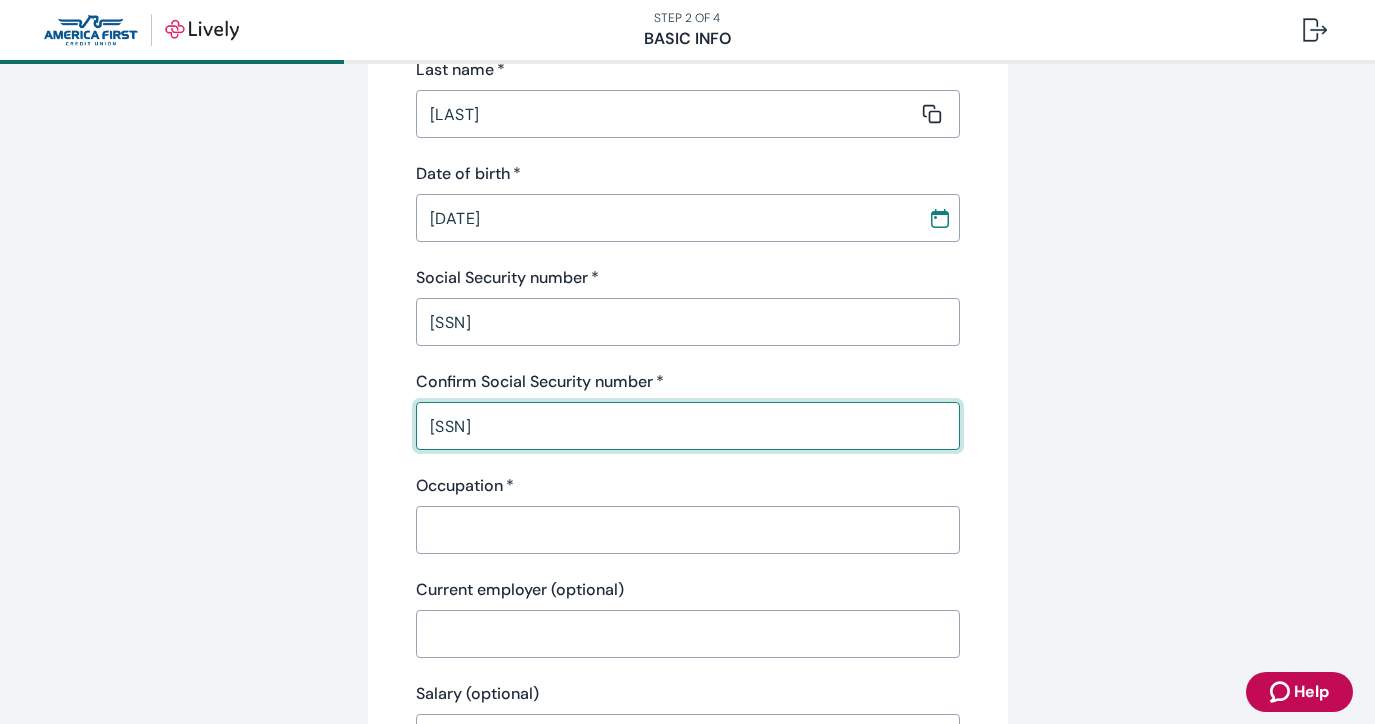 type on "•••-••-7049" 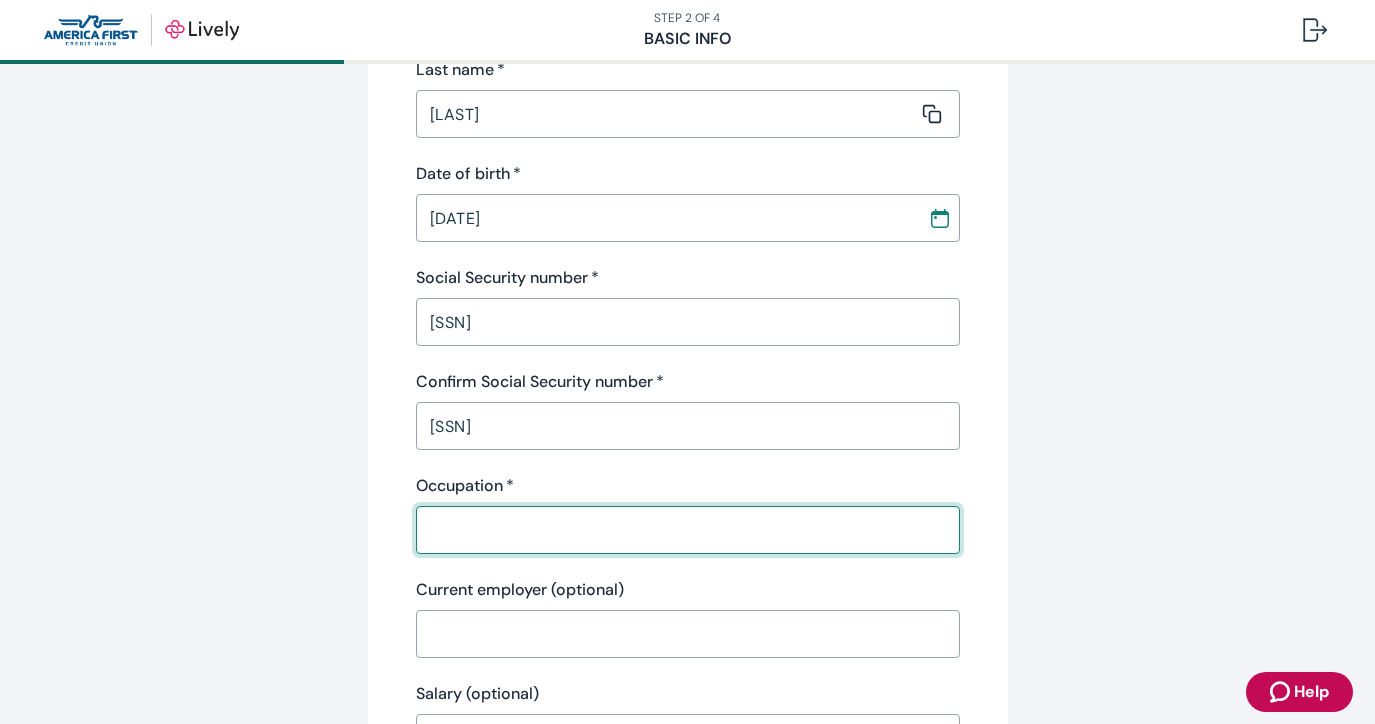 click on "Occupation   *" at bounding box center (681, 530) 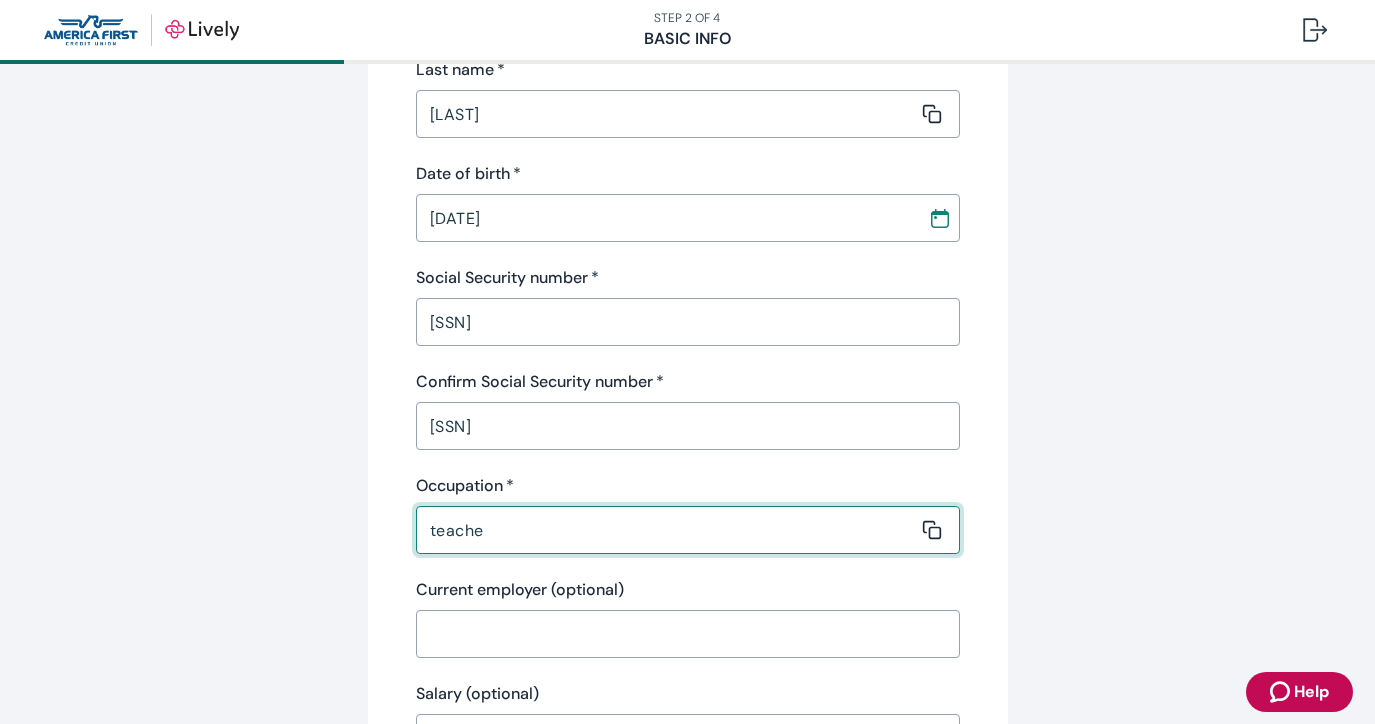type on "teacher" 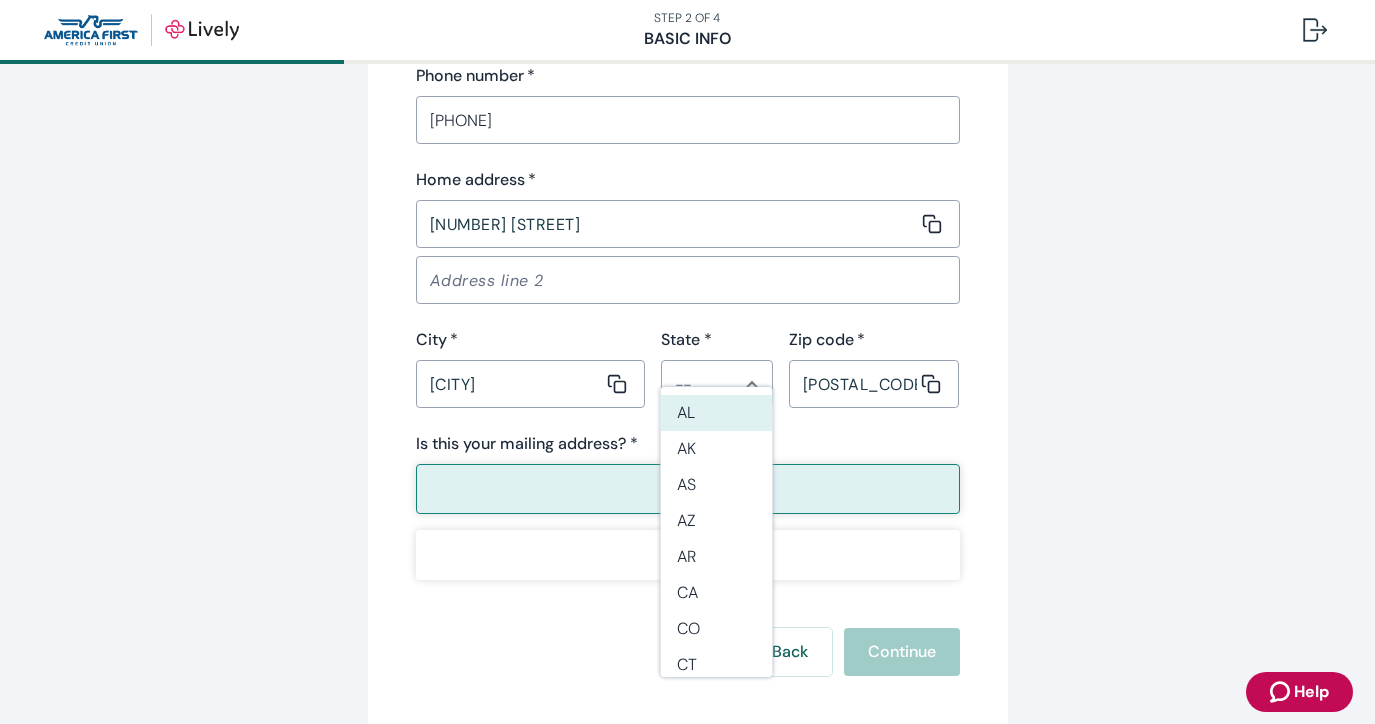 scroll, scrollTop: 1283, scrollLeft: 0, axis: vertical 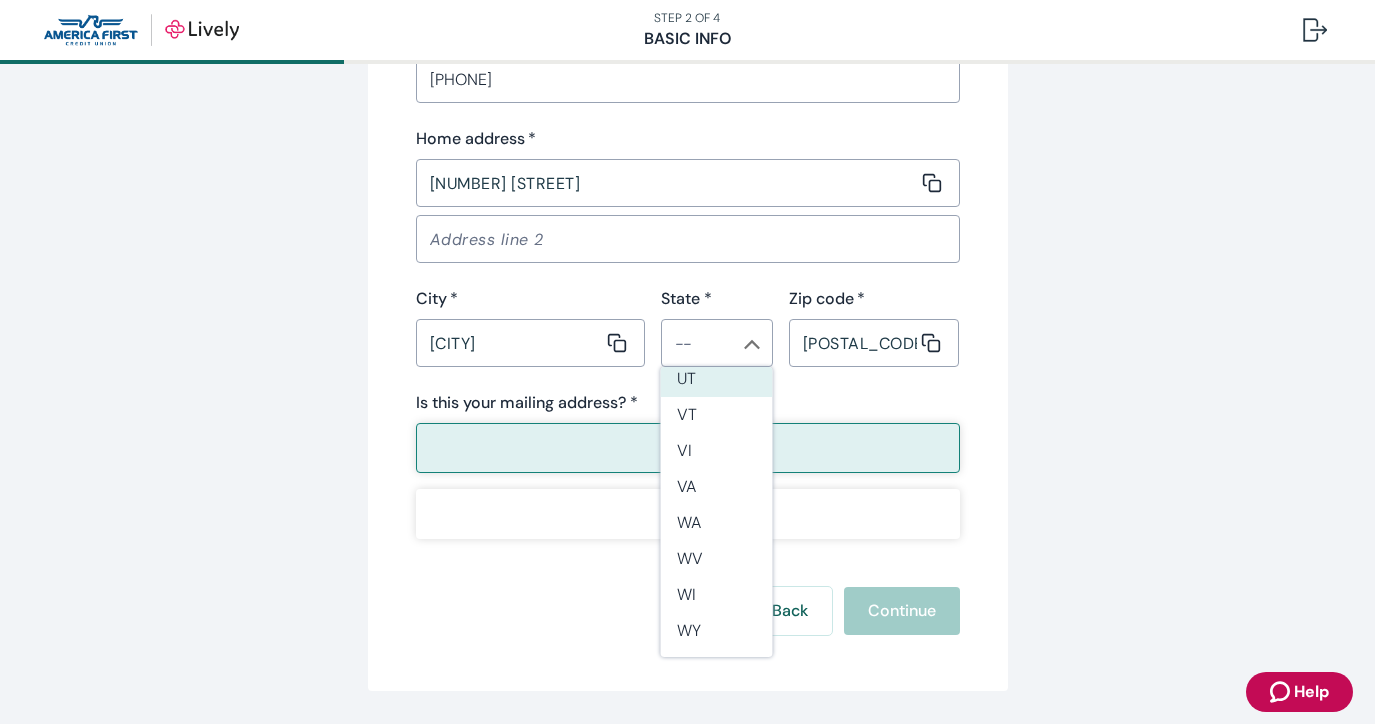 click on "UT" at bounding box center [717, 379] 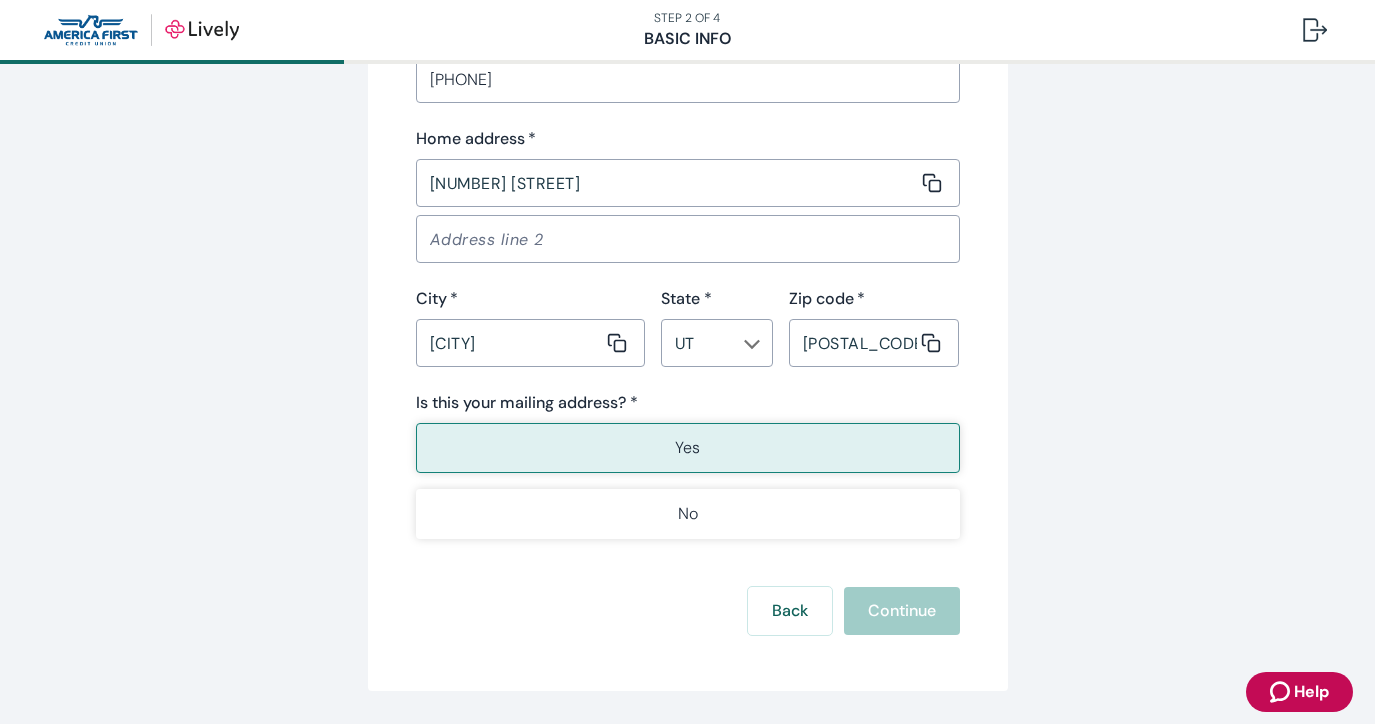 type on "teacher" 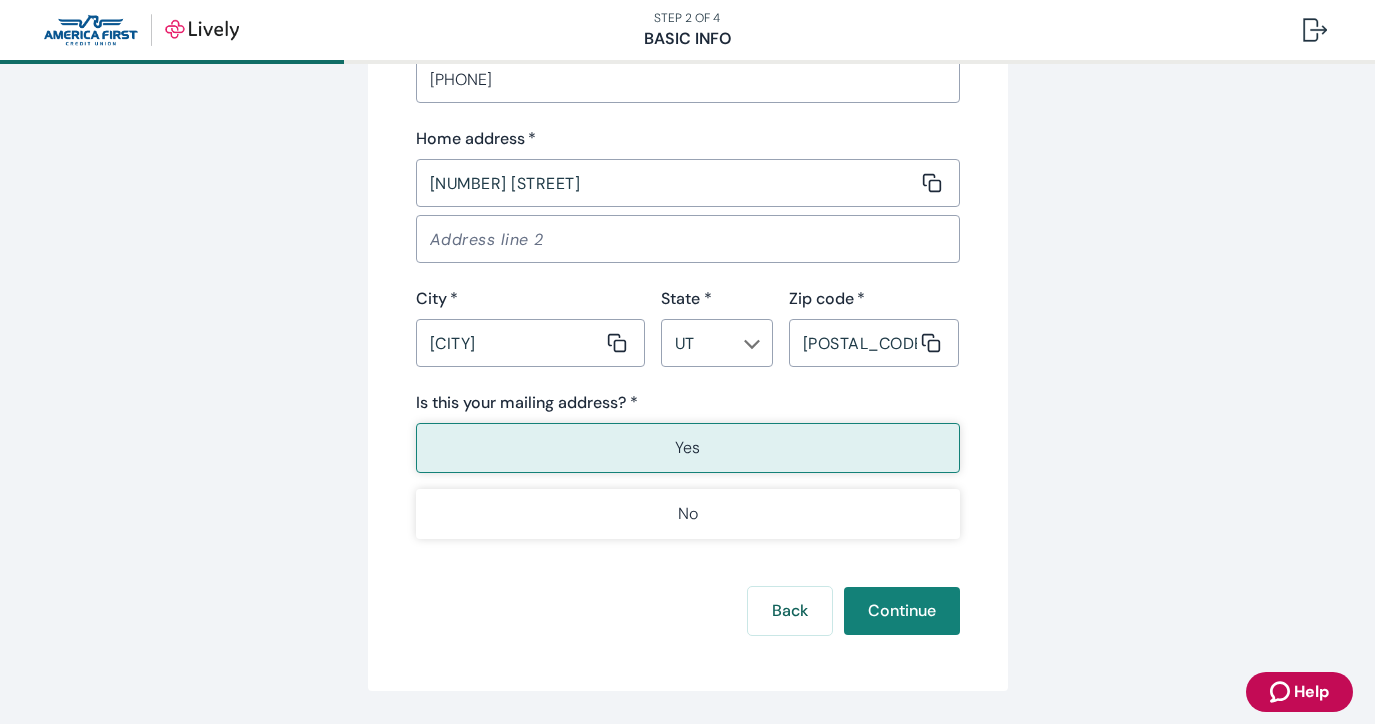 click on "Yes" at bounding box center (687, 448) 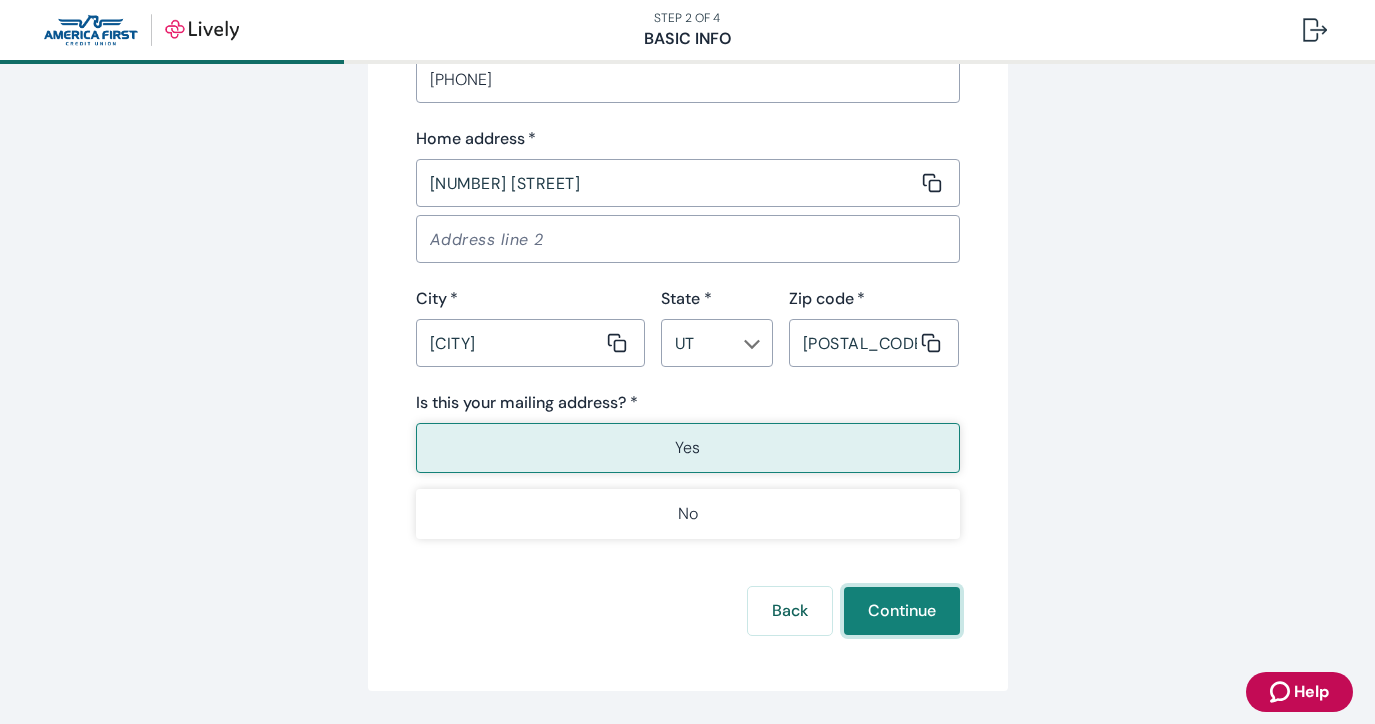 click on "Continue" at bounding box center [902, 611] 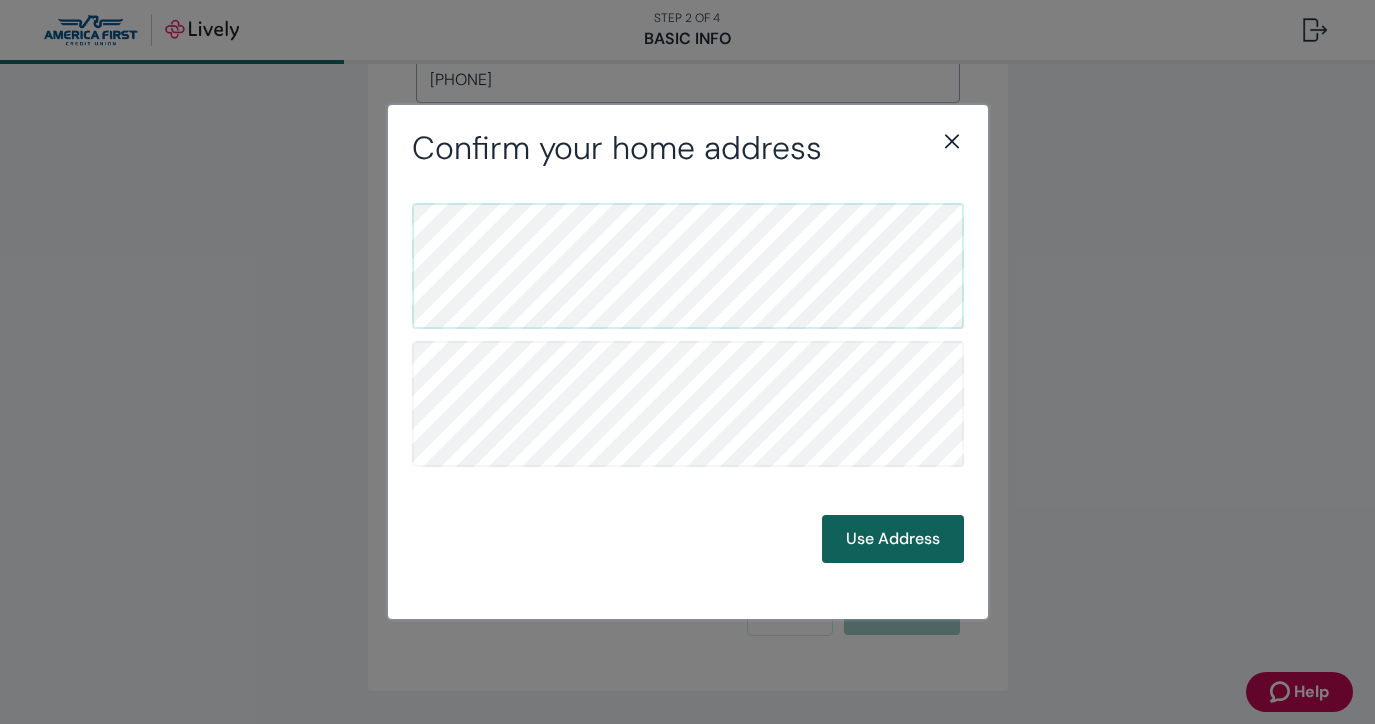 click on "Use Address" at bounding box center (893, 539) 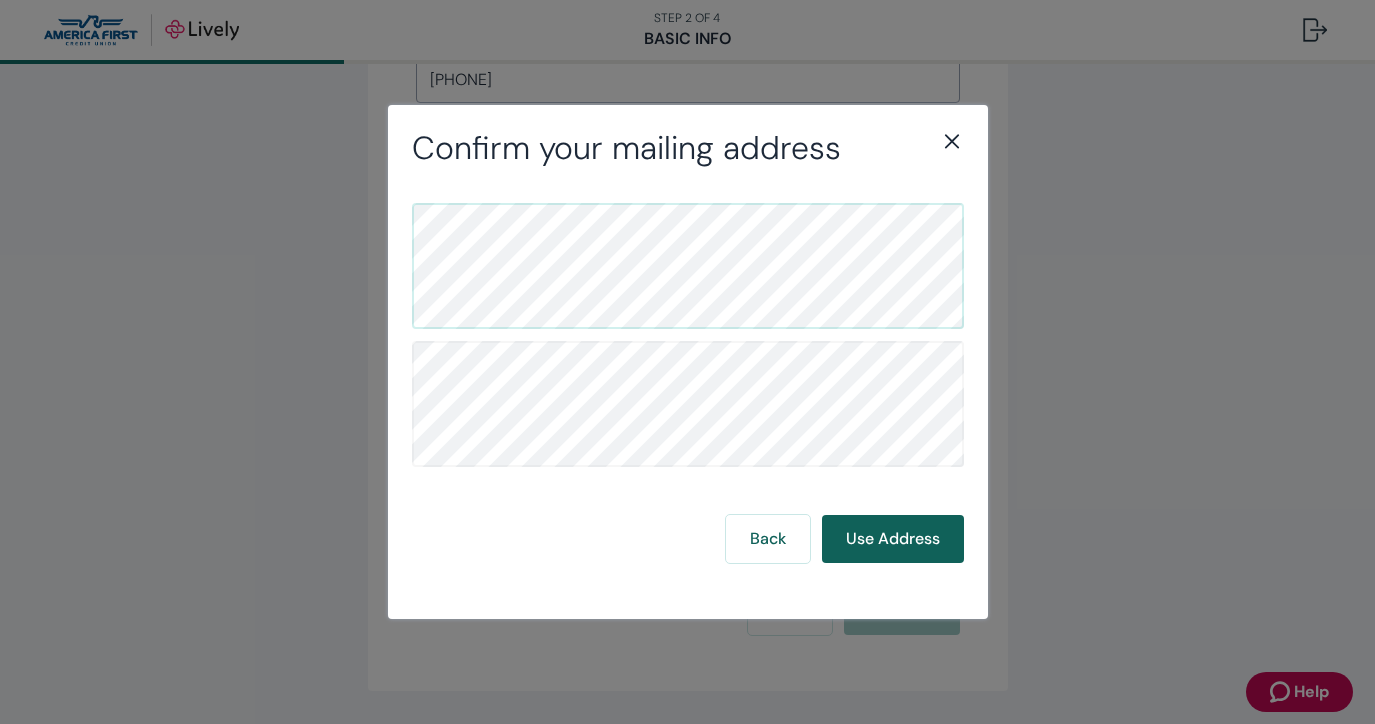 click on "Use Address" at bounding box center [893, 539] 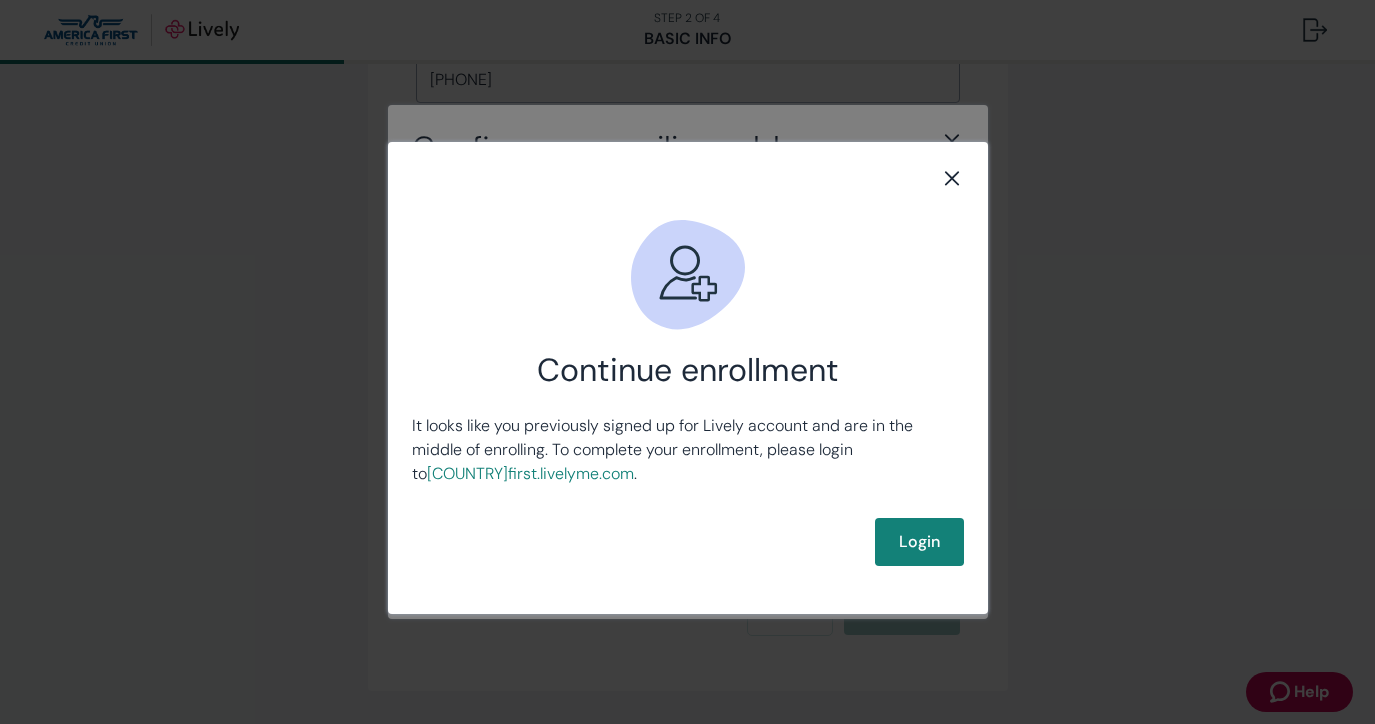 click at bounding box center [688, 274] 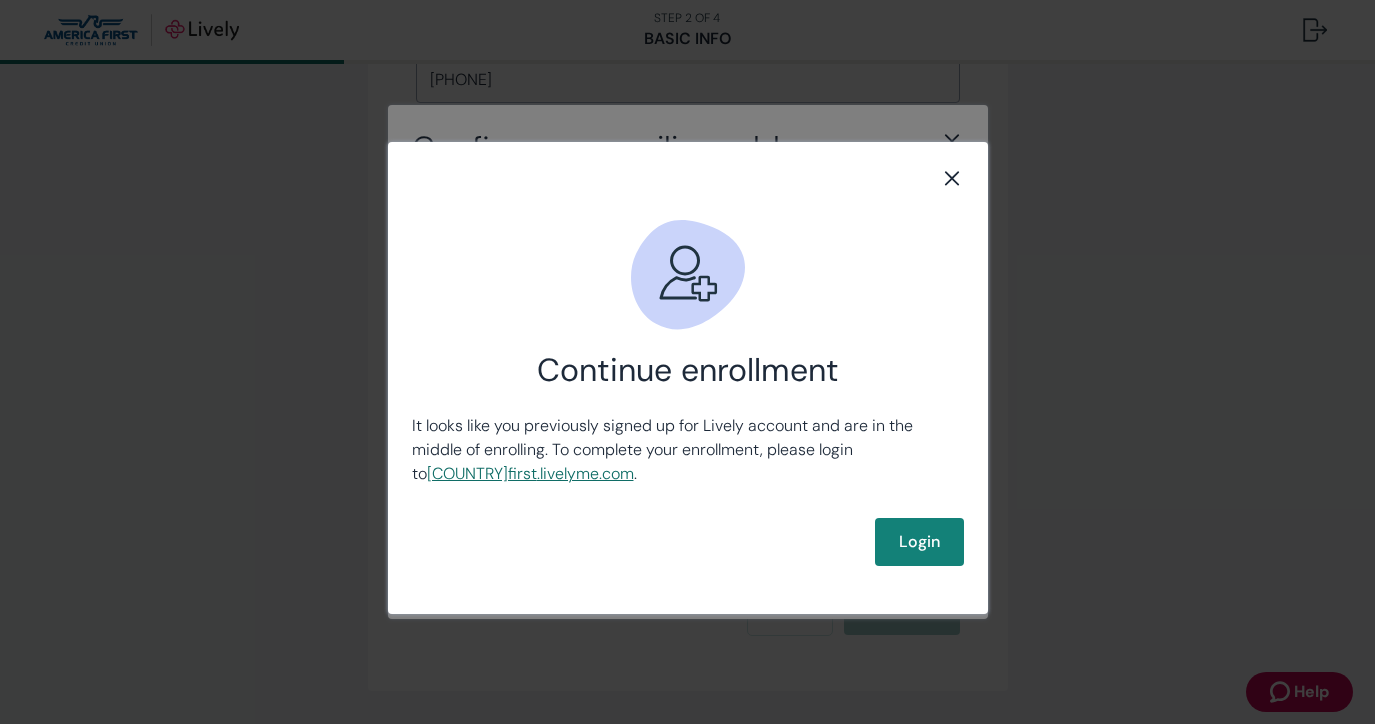 click on "americafirst .livelyme.com" at bounding box center [530, 473] 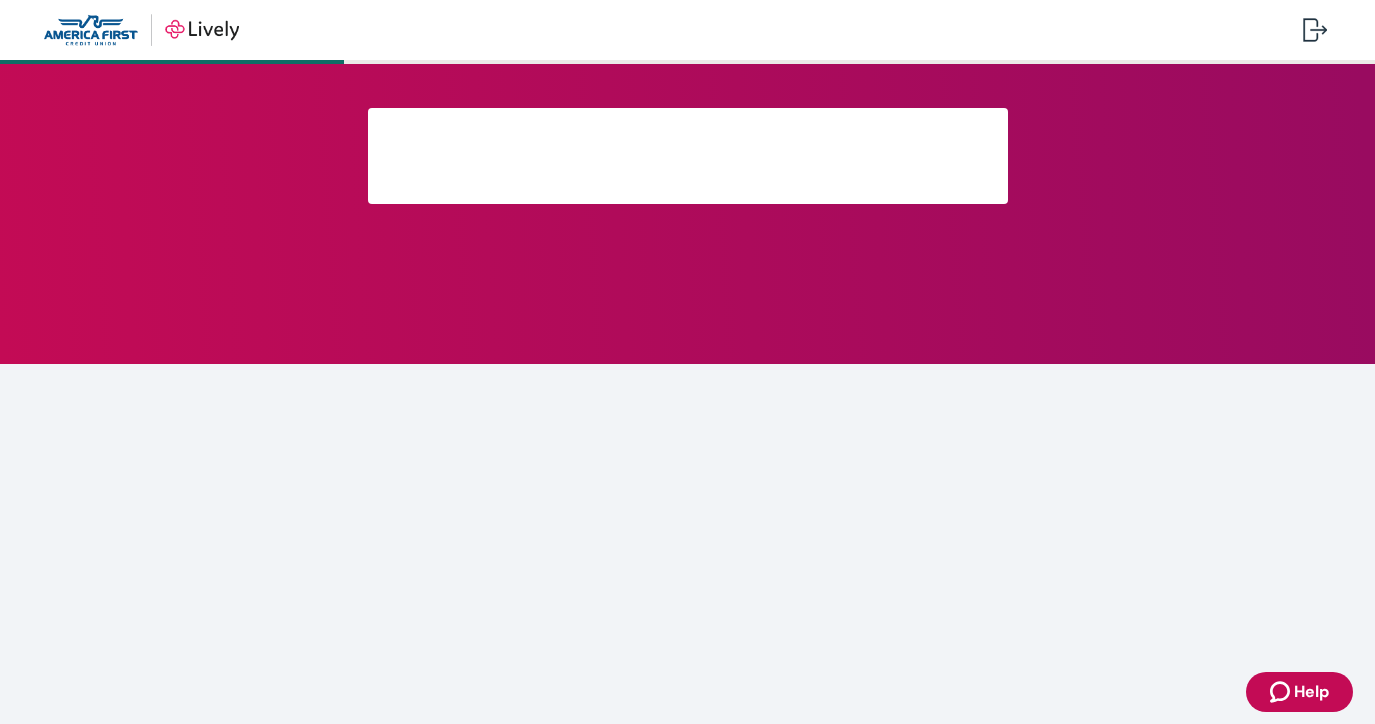 scroll, scrollTop: 0, scrollLeft: 0, axis: both 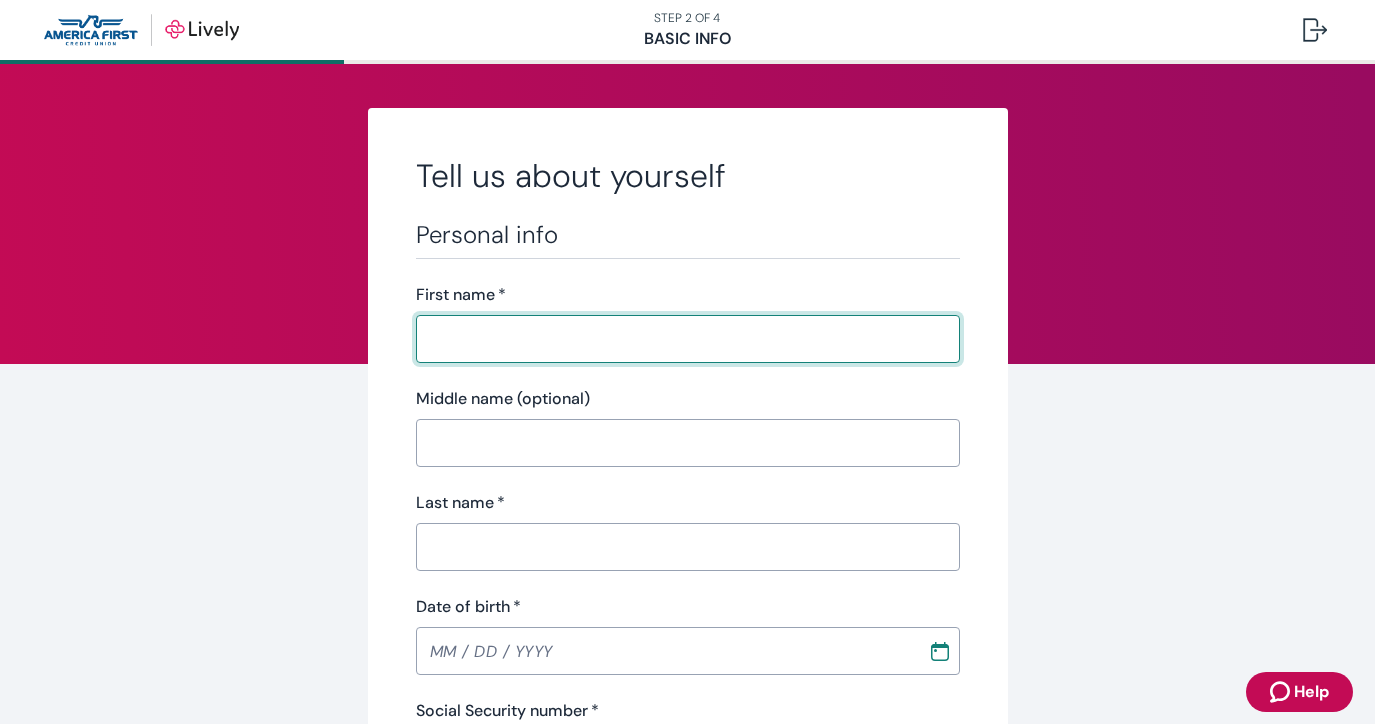 click on "Help" at bounding box center [1311, 692] 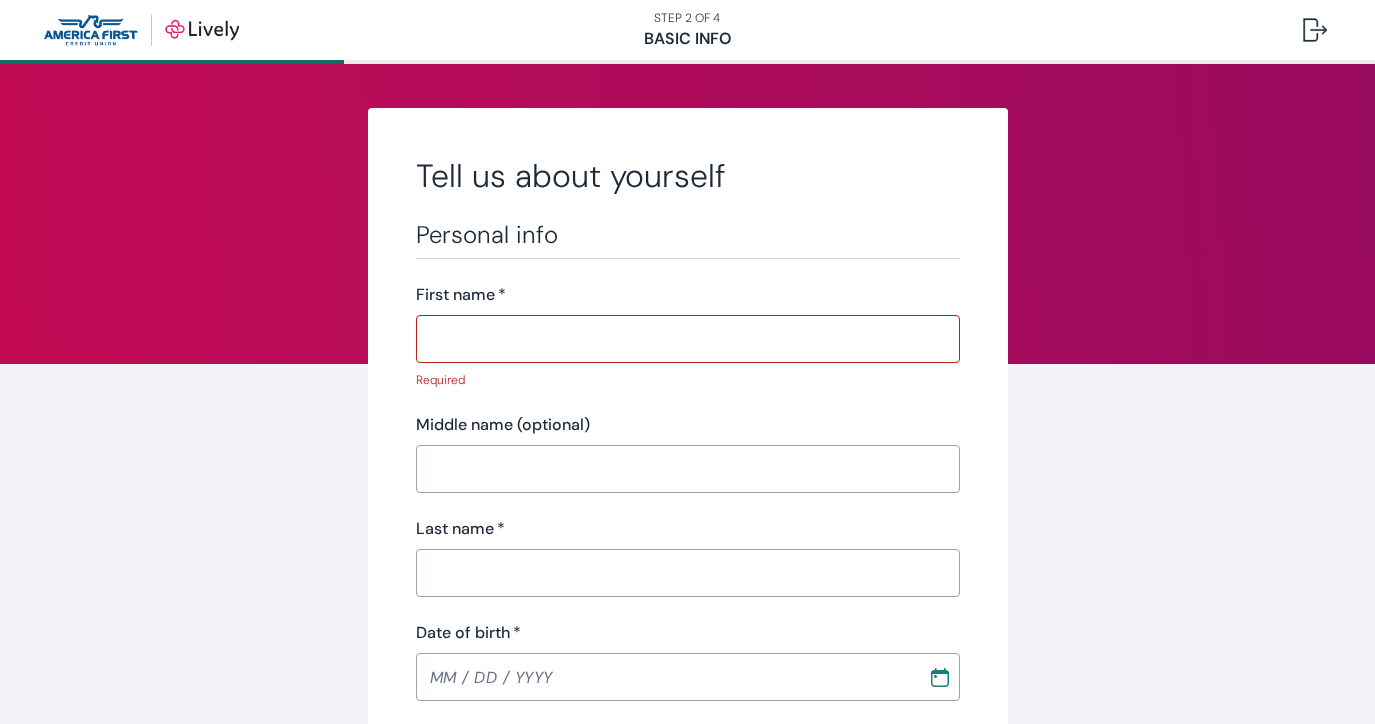 scroll, scrollTop: 0, scrollLeft: 0, axis: both 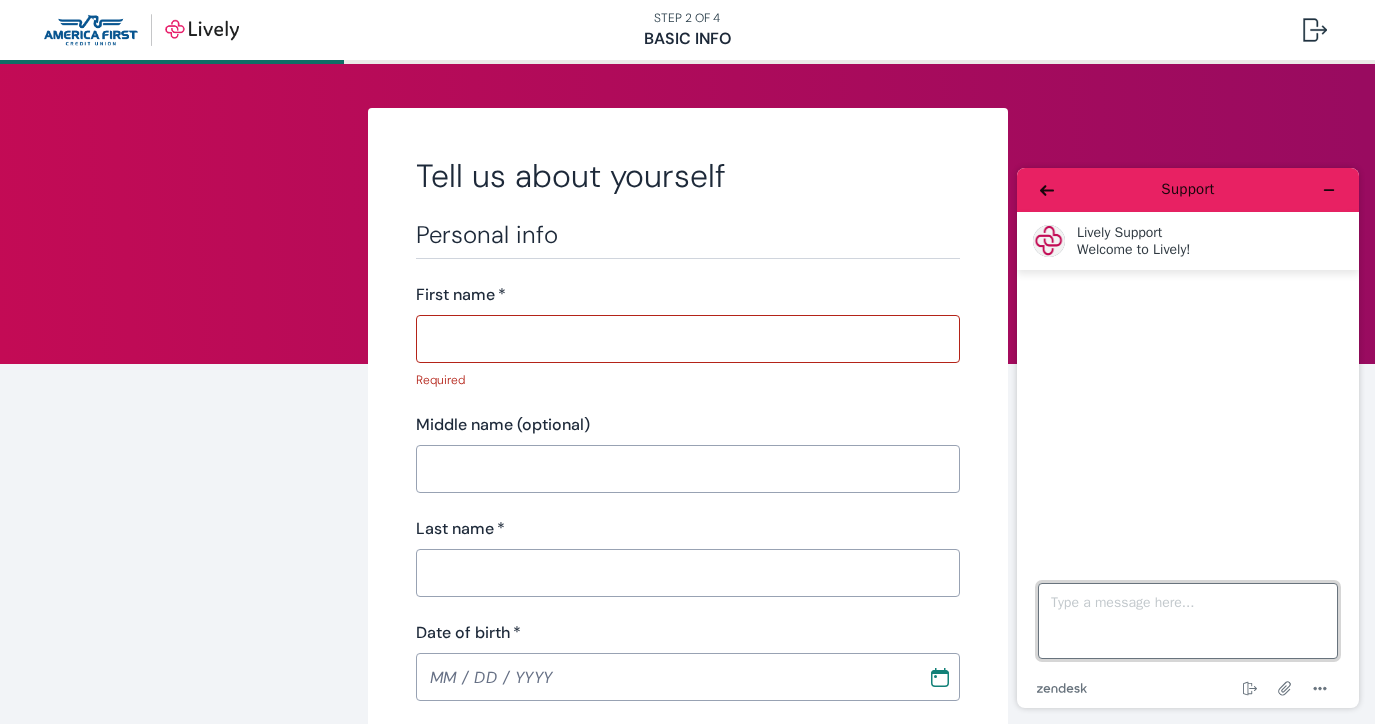 click on "Type a message here..." at bounding box center [1188, 621] 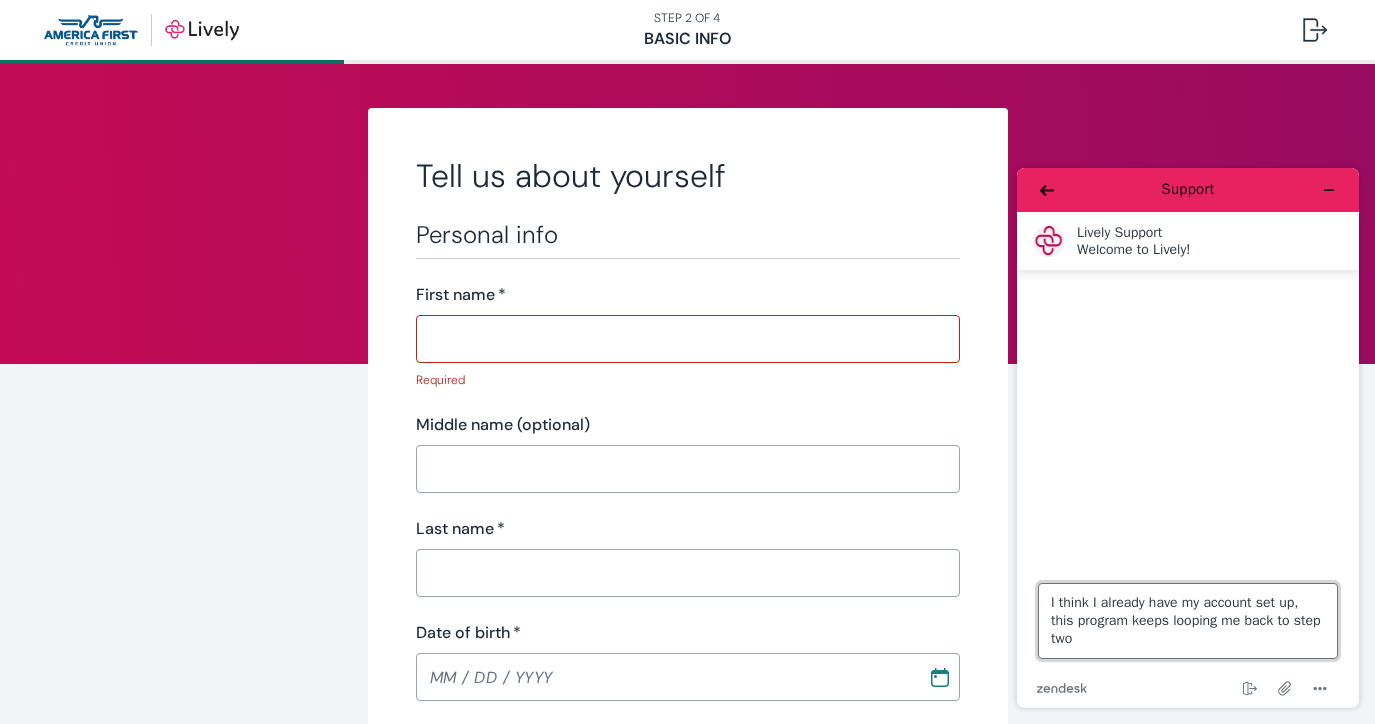 type on "I think I already have my account set up, this program keeps looping me back to step two." 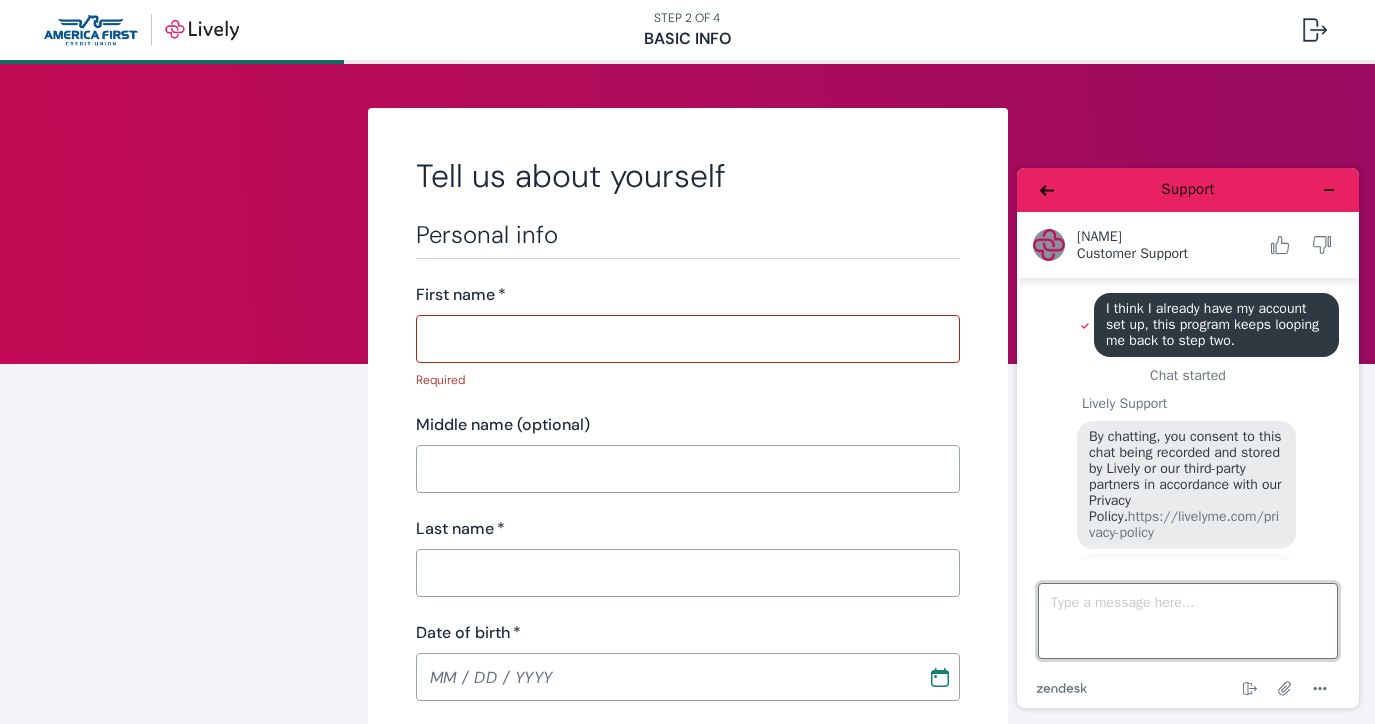 scroll, scrollTop: 4, scrollLeft: 0, axis: vertical 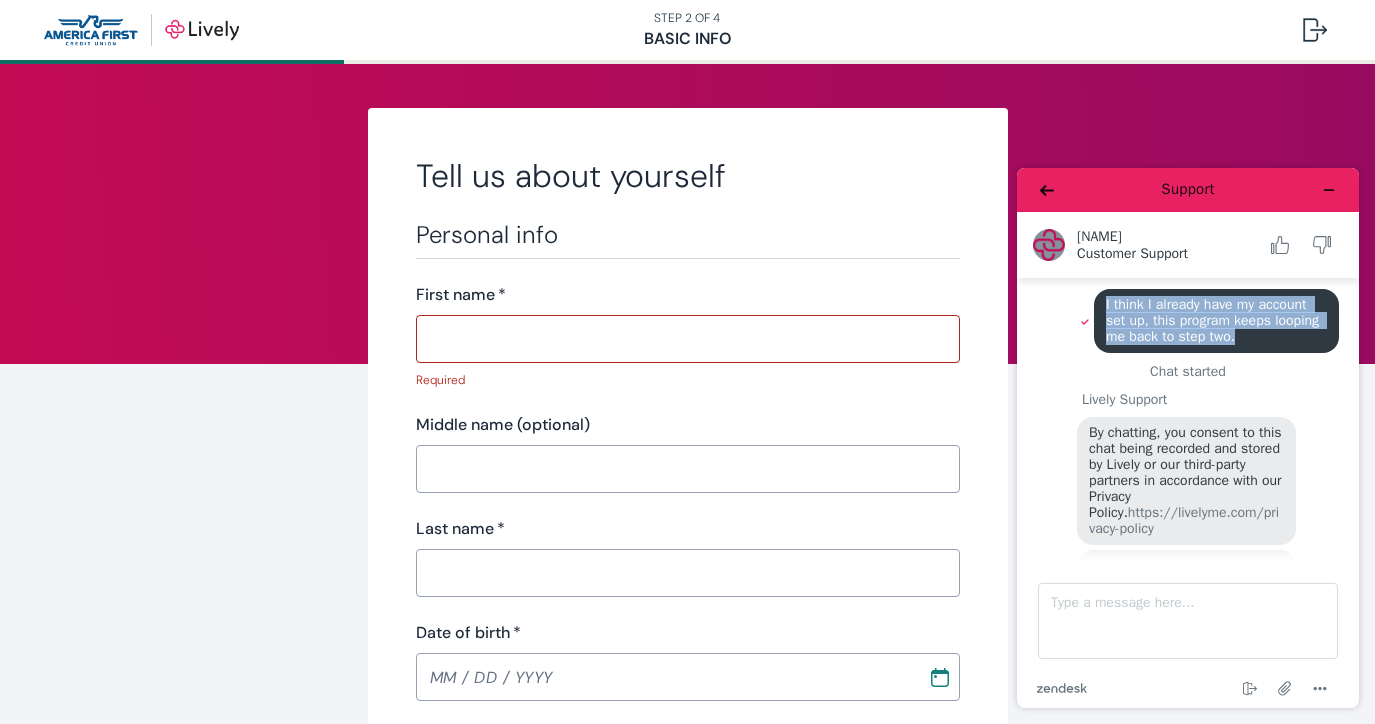 drag, startPoint x: 1301, startPoint y: 341, endPoint x: 1057, endPoint y: 296, distance: 248.1149 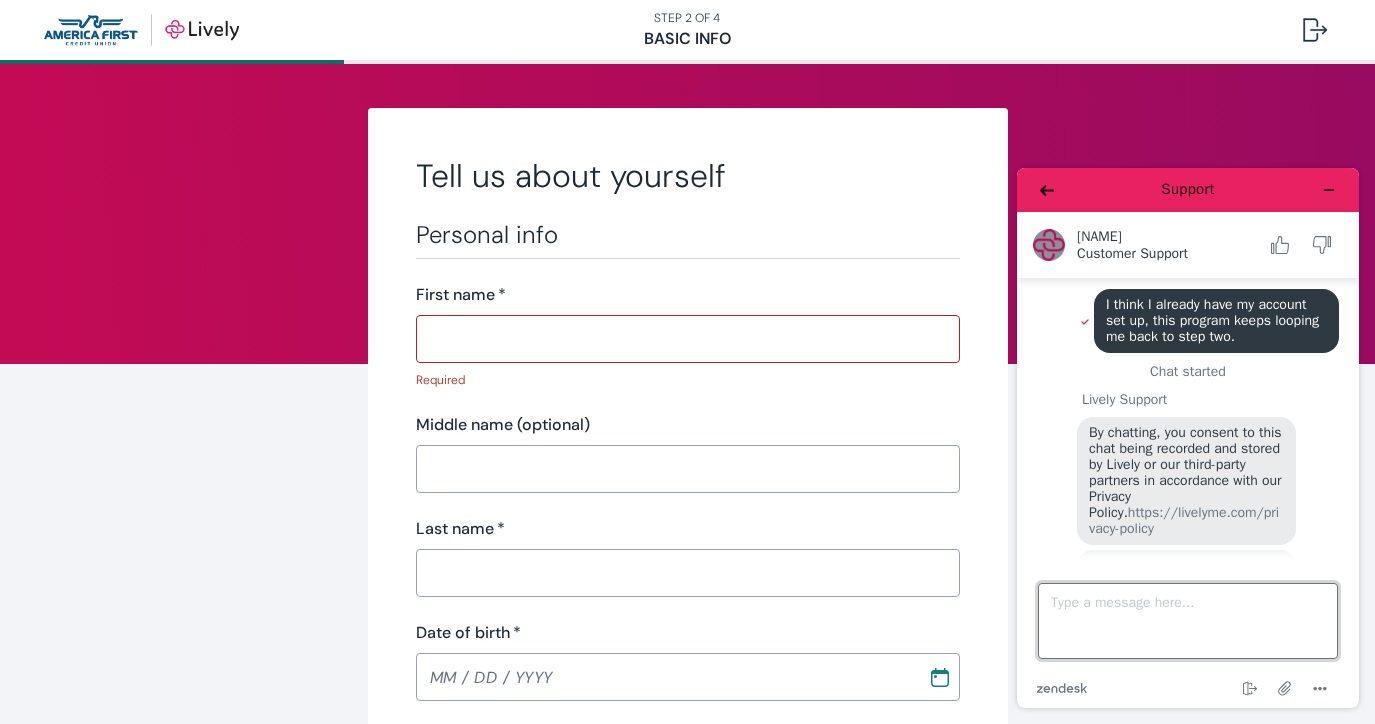 click on "Type a message here..." at bounding box center [1188, 621] 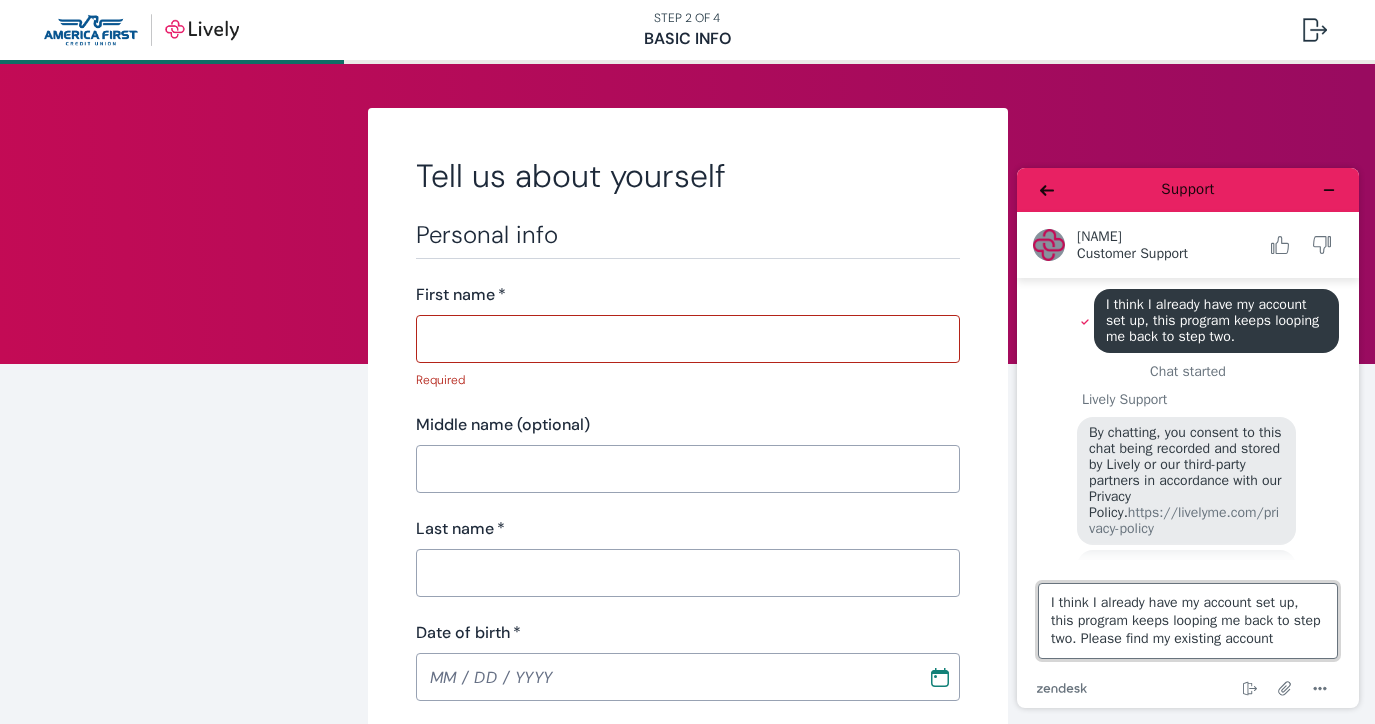type on "I think I already have my account set up, this program keeps looping me back to step two. Please find my existing account." 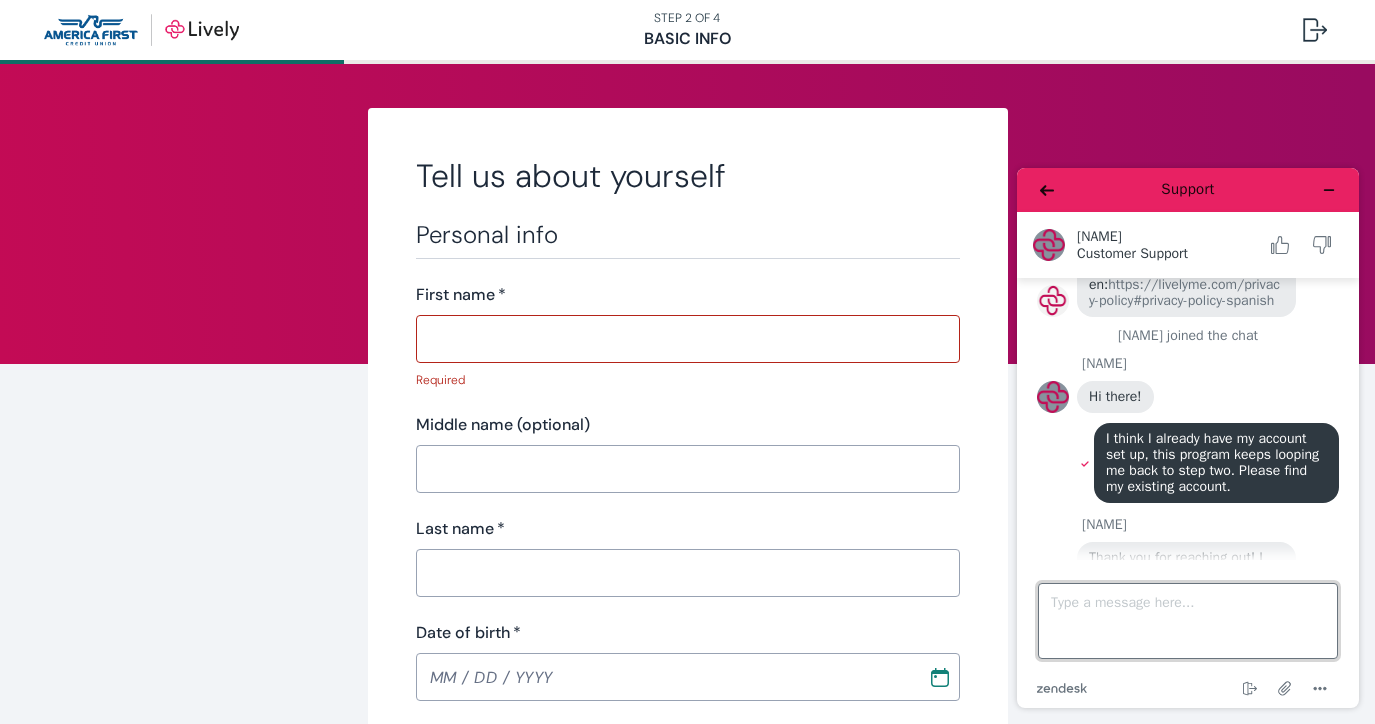 scroll, scrollTop: 509, scrollLeft: 0, axis: vertical 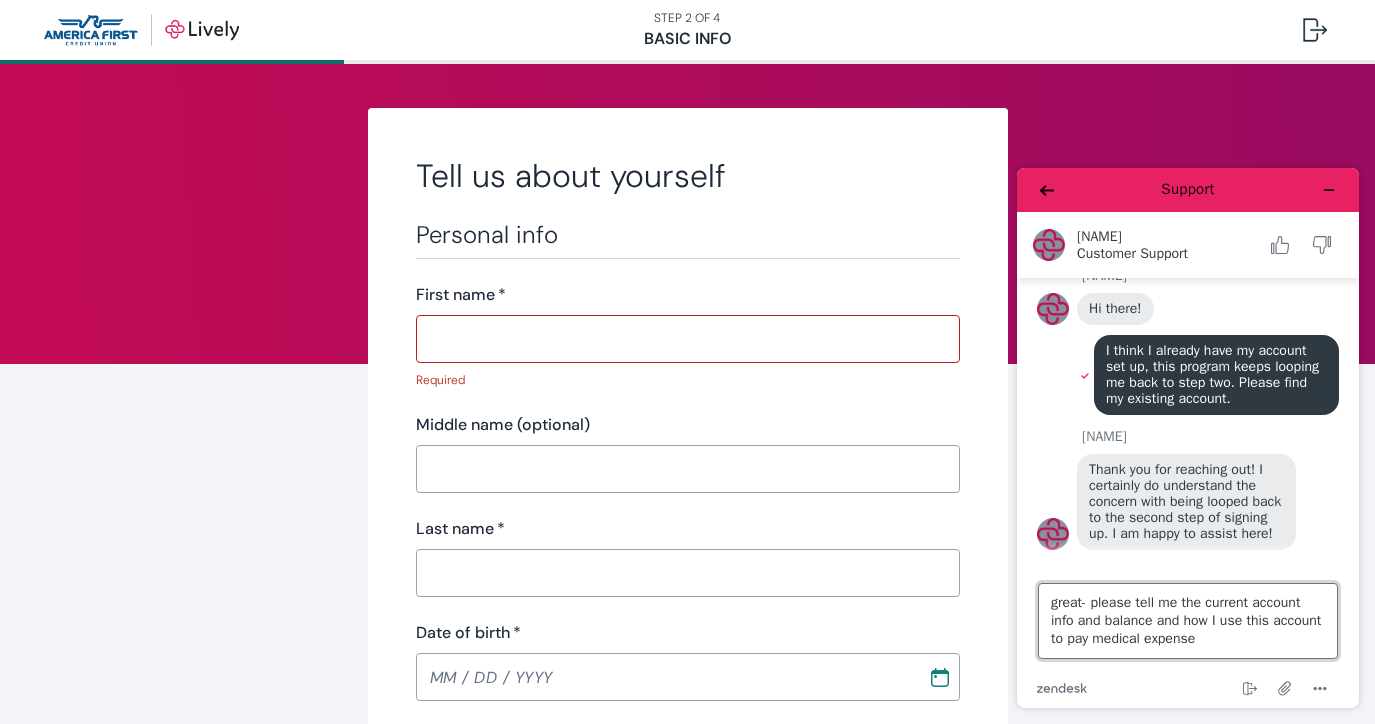 type on "great- please tell me the current account info and balance and how I use this account to pay medical expenses" 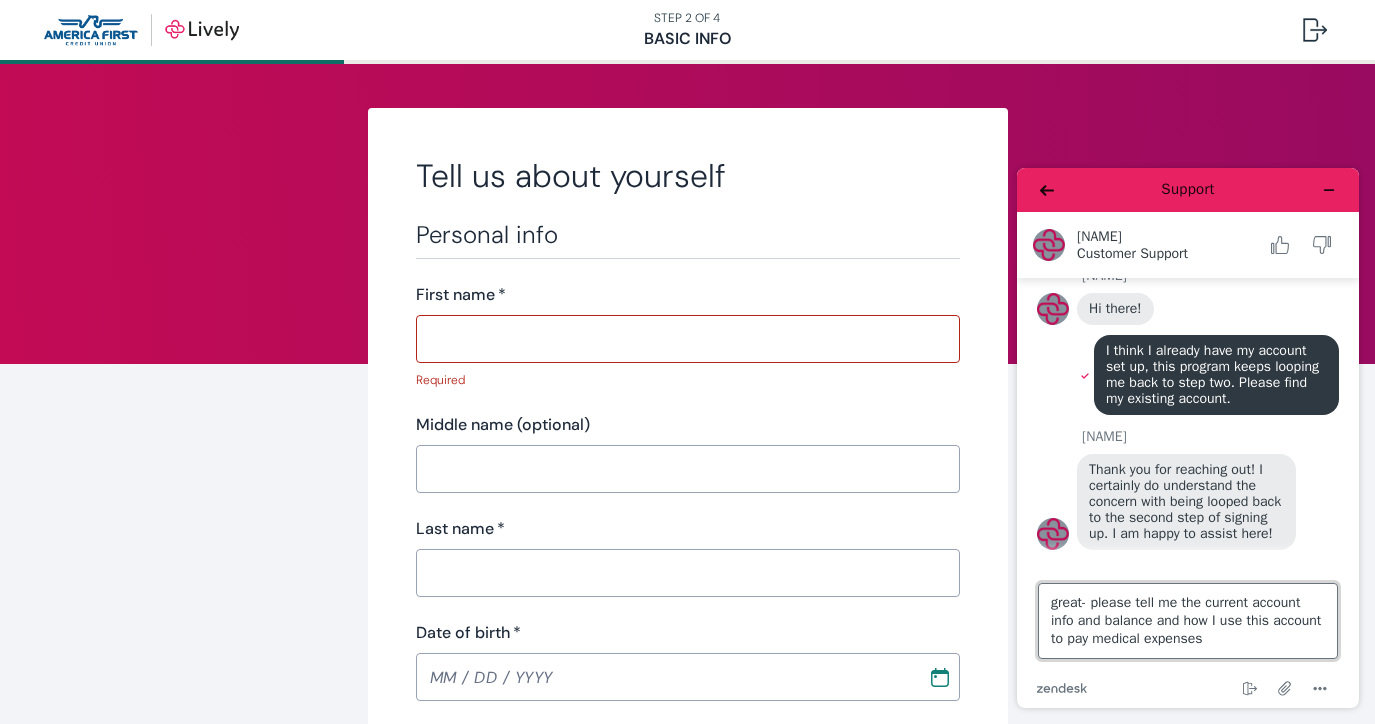 scroll, scrollTop: 599, scrollLeft: 0, axis: vertical 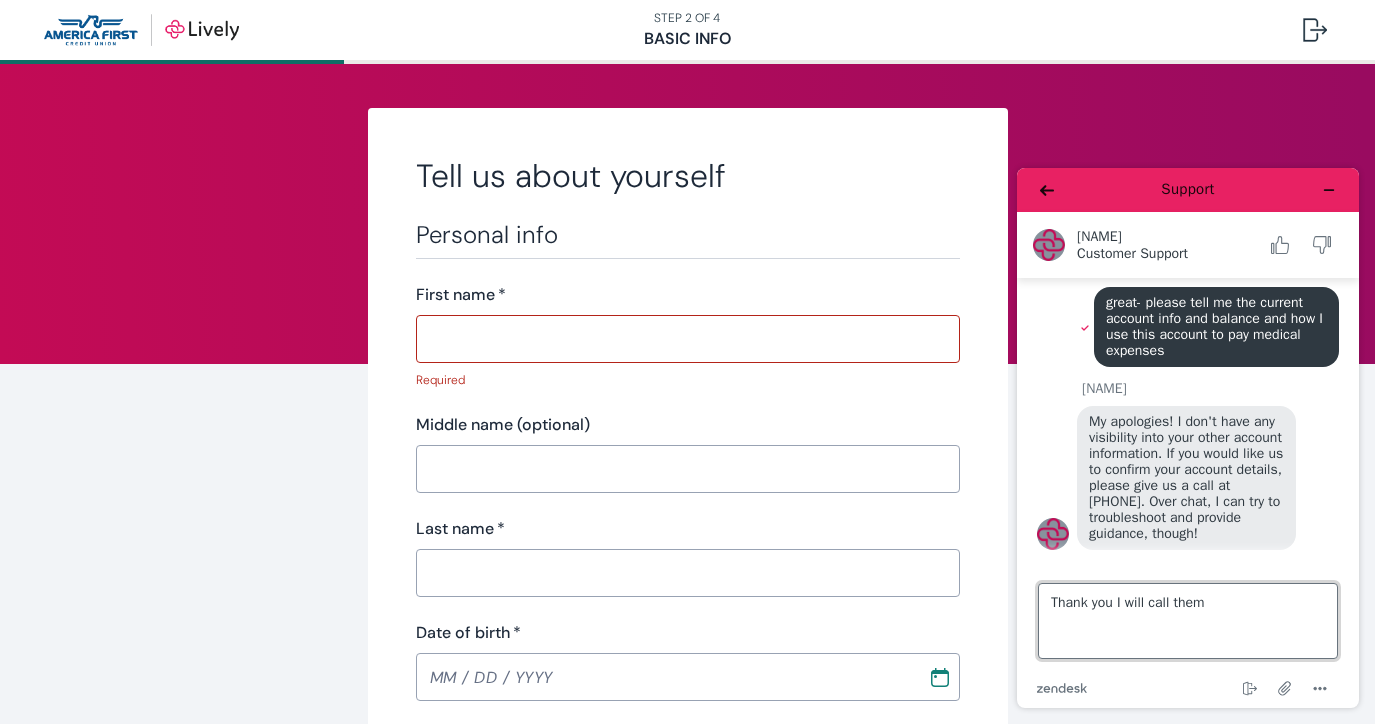 type on "Thank you I will call them." 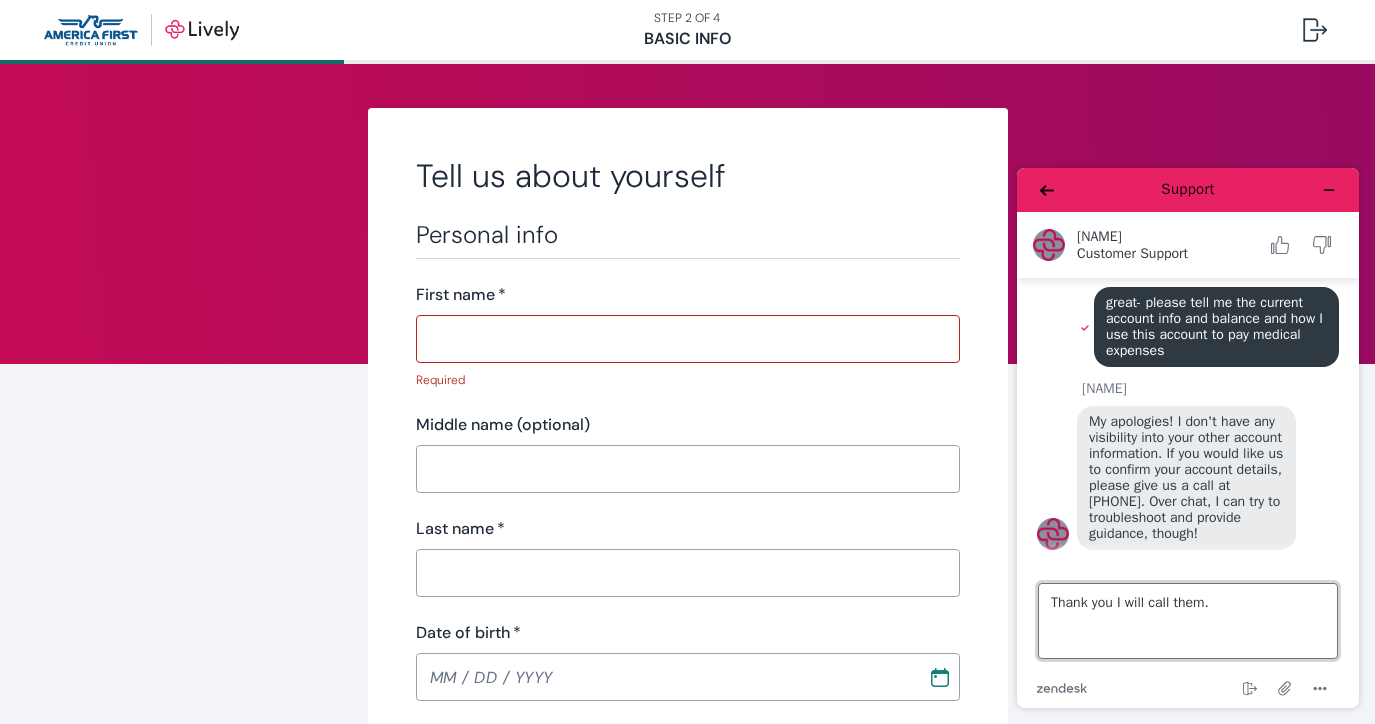 type 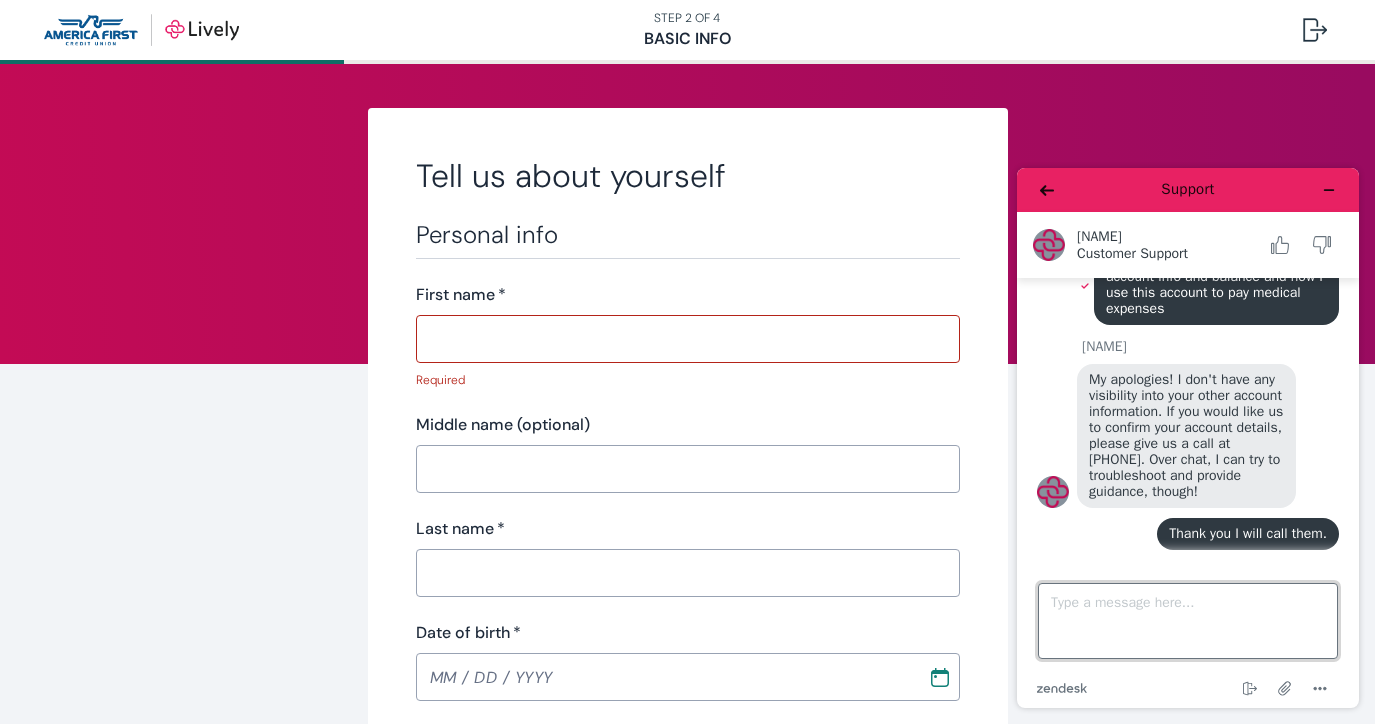 scroll, scrollTop: 839, scrollLeft: 0, axis: vertical 